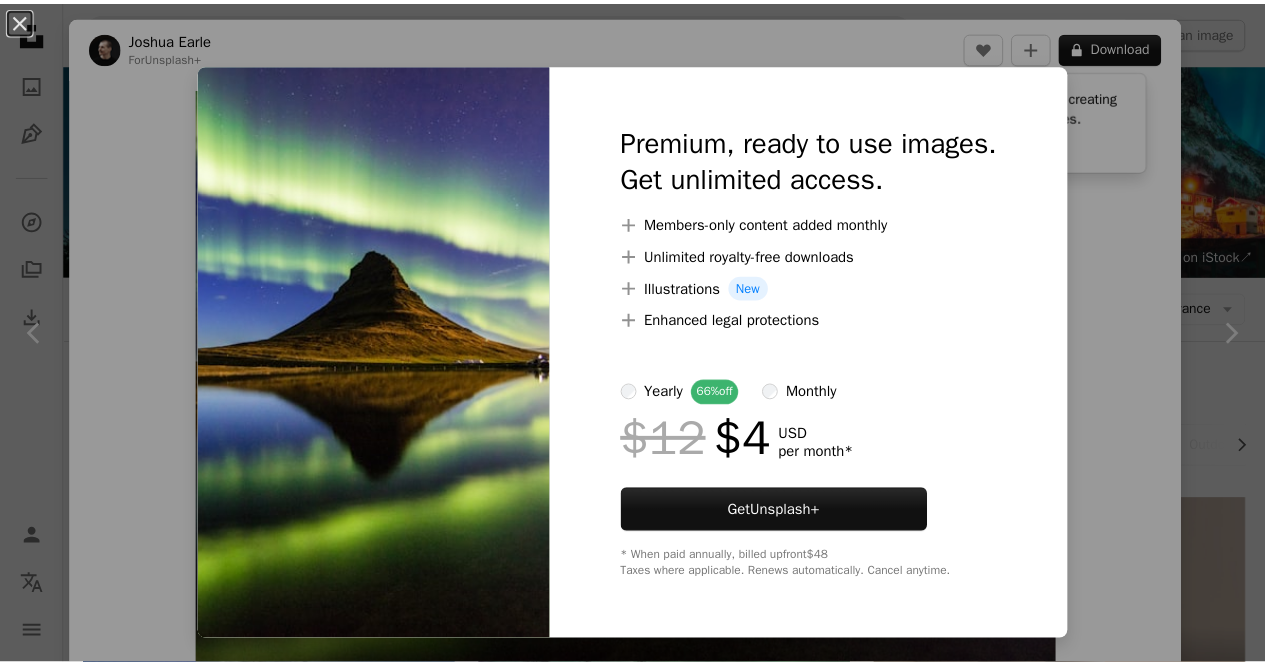 scroll, scrollTop: 3775, scrollLeft: 0, axis: vertical 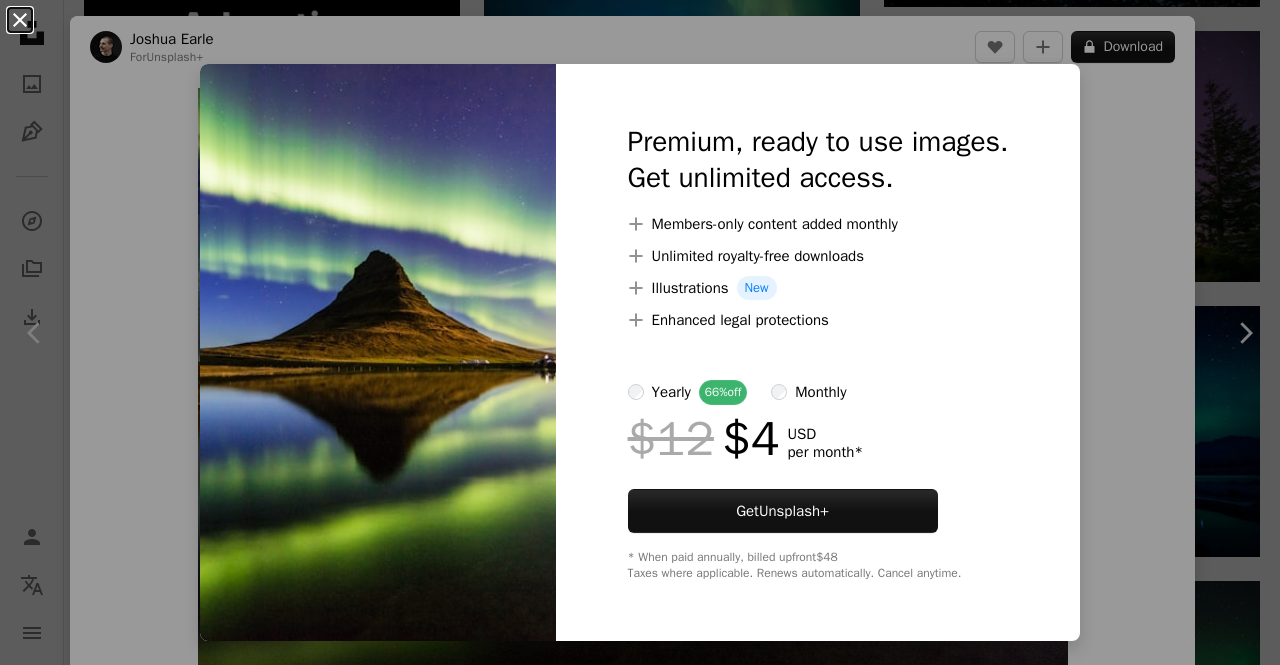 click on "An X shape" at bounding box center [20, 20] 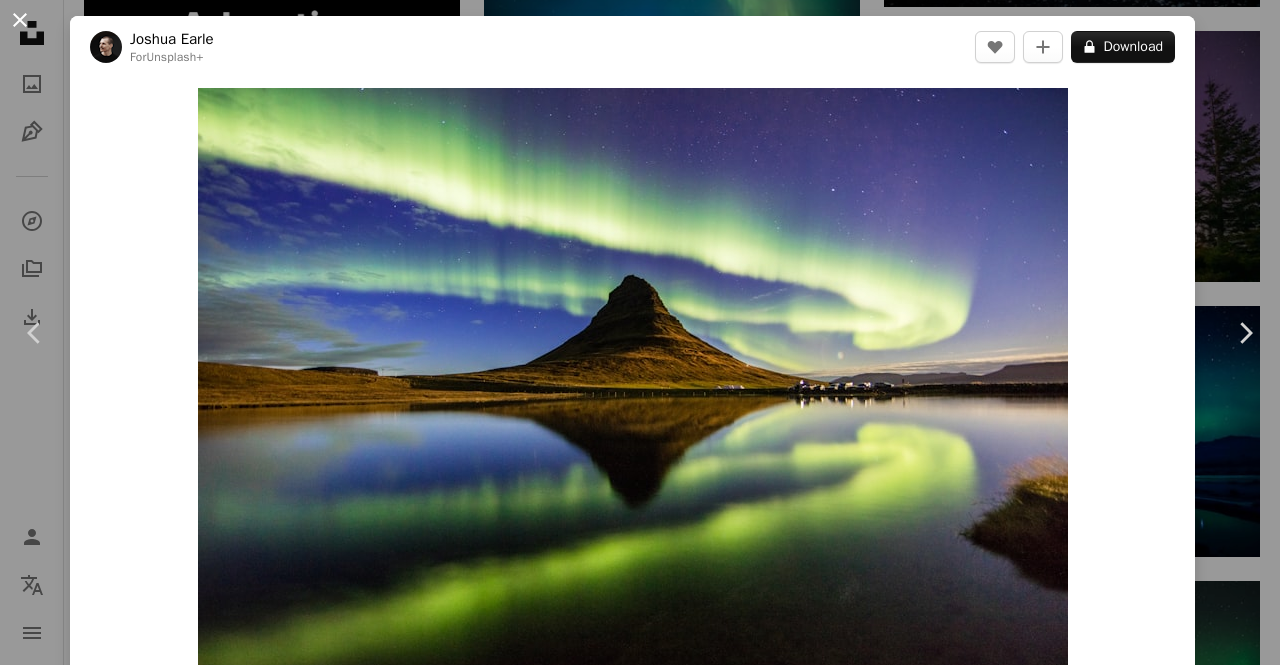click on "An X shape" at bounding box center (20, 20) 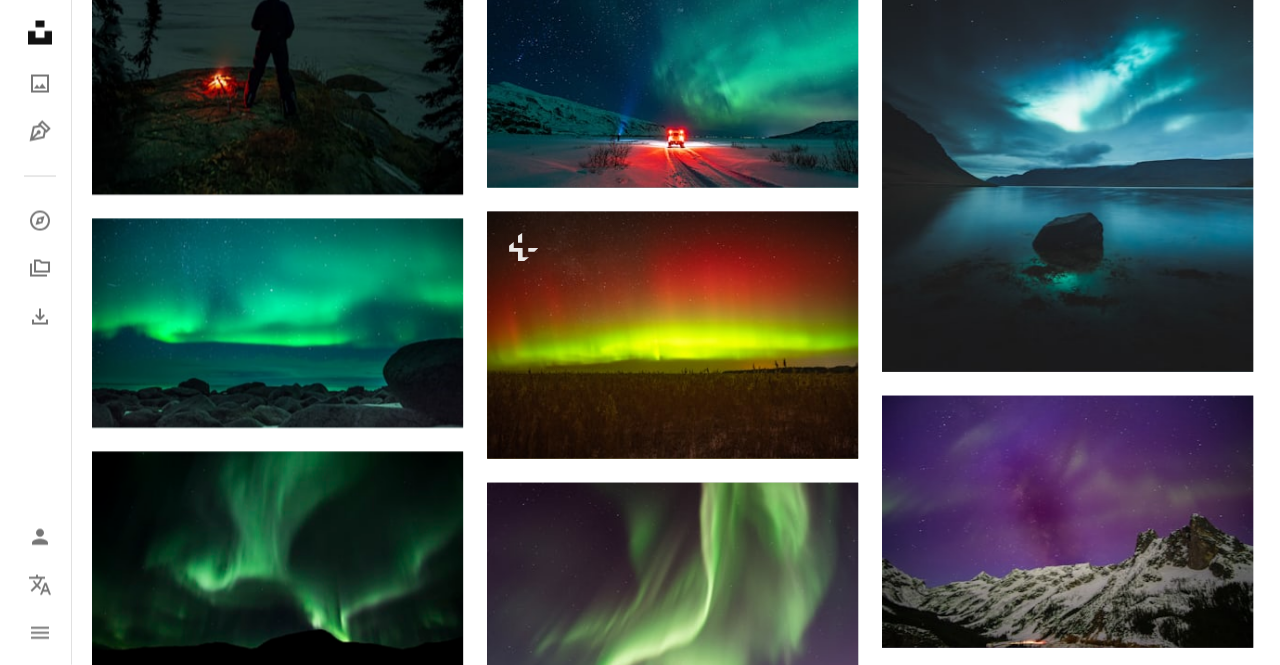 scroll, scrollTop: 9611, scrollLeft: 0, axis: vertical 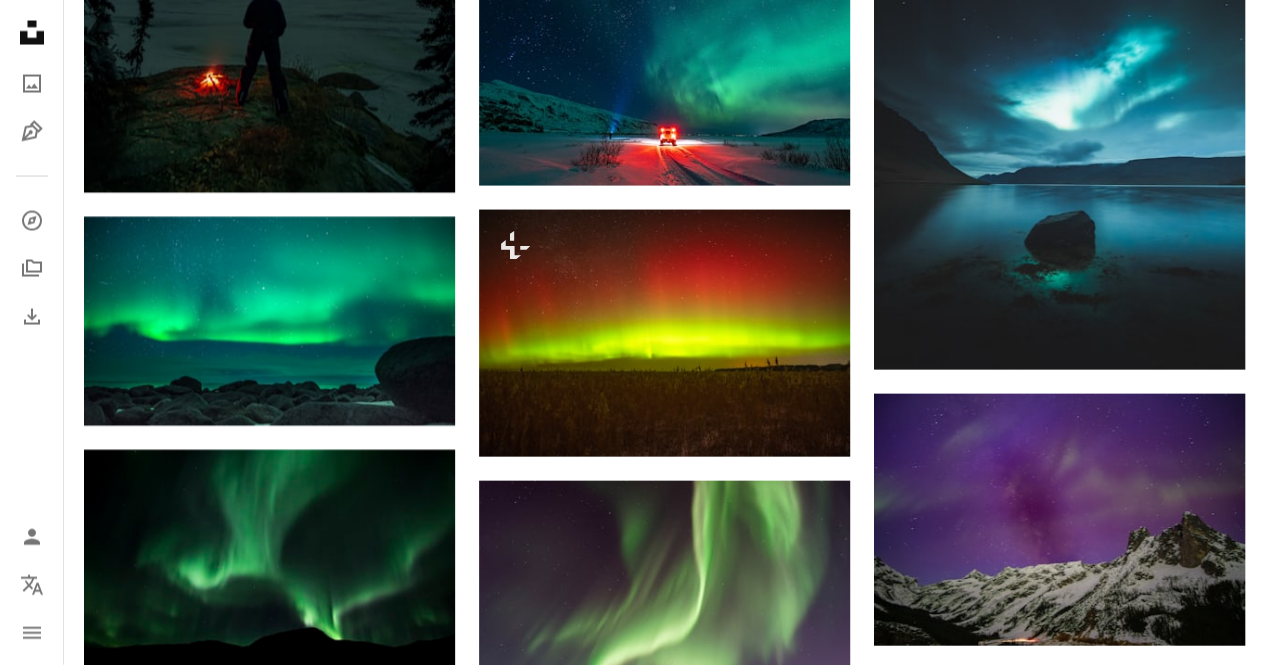 click at bounding box center (269, 999) 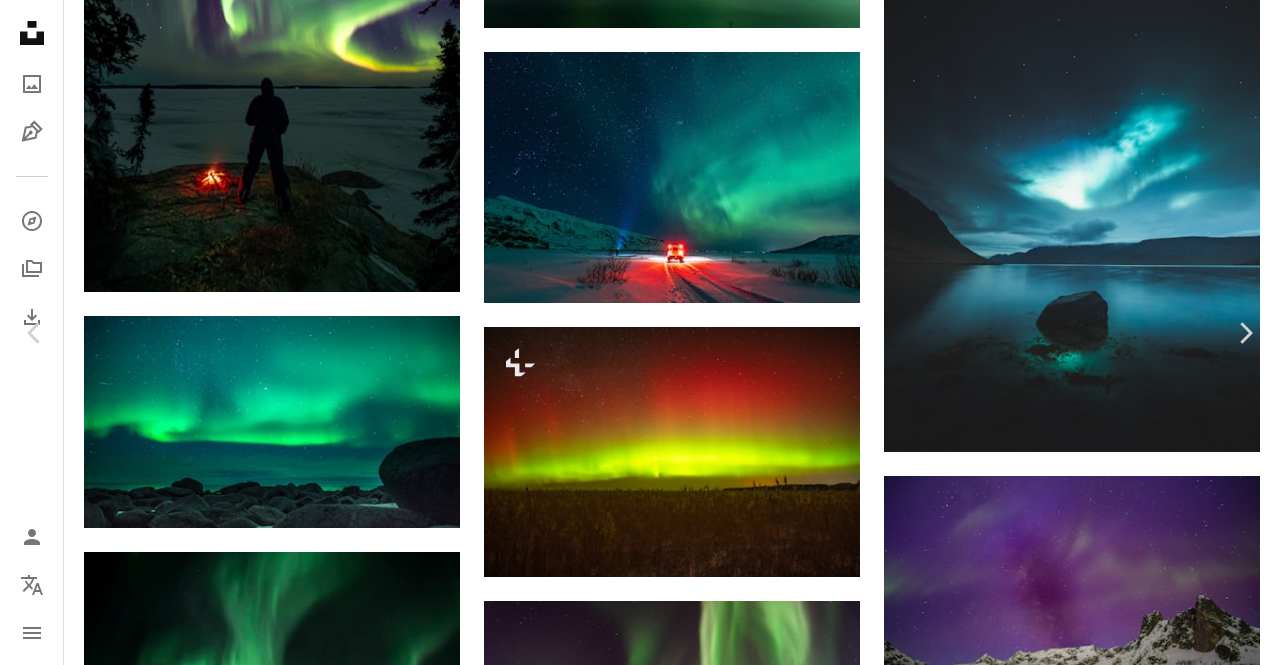 click at bounding box center [633, 5869] 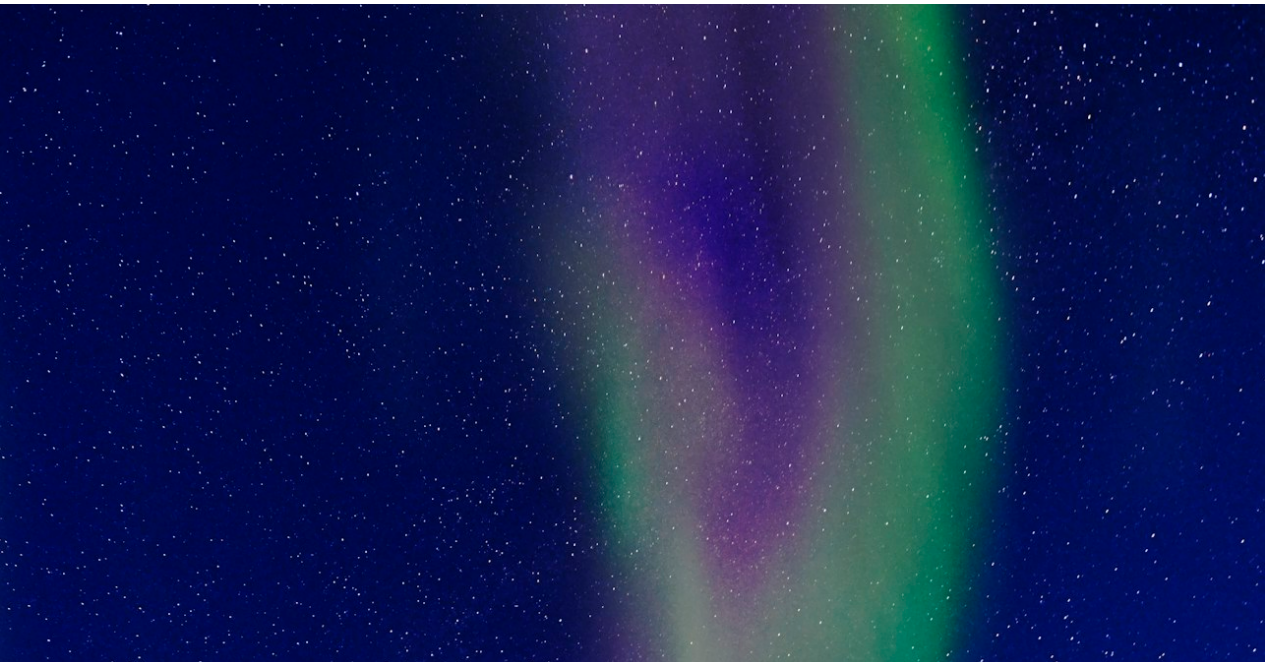 scroll, scrollTop: 605, scrollLeft: 0, axis: vertical 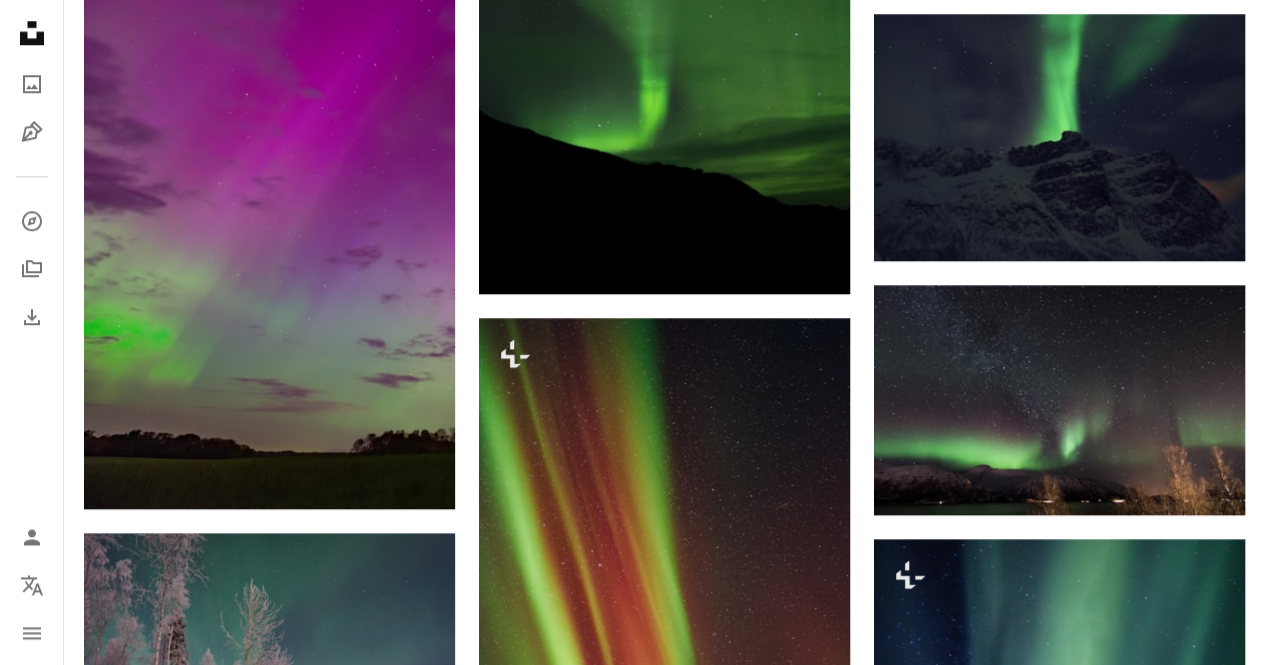 click at bounding box center (269, 928) 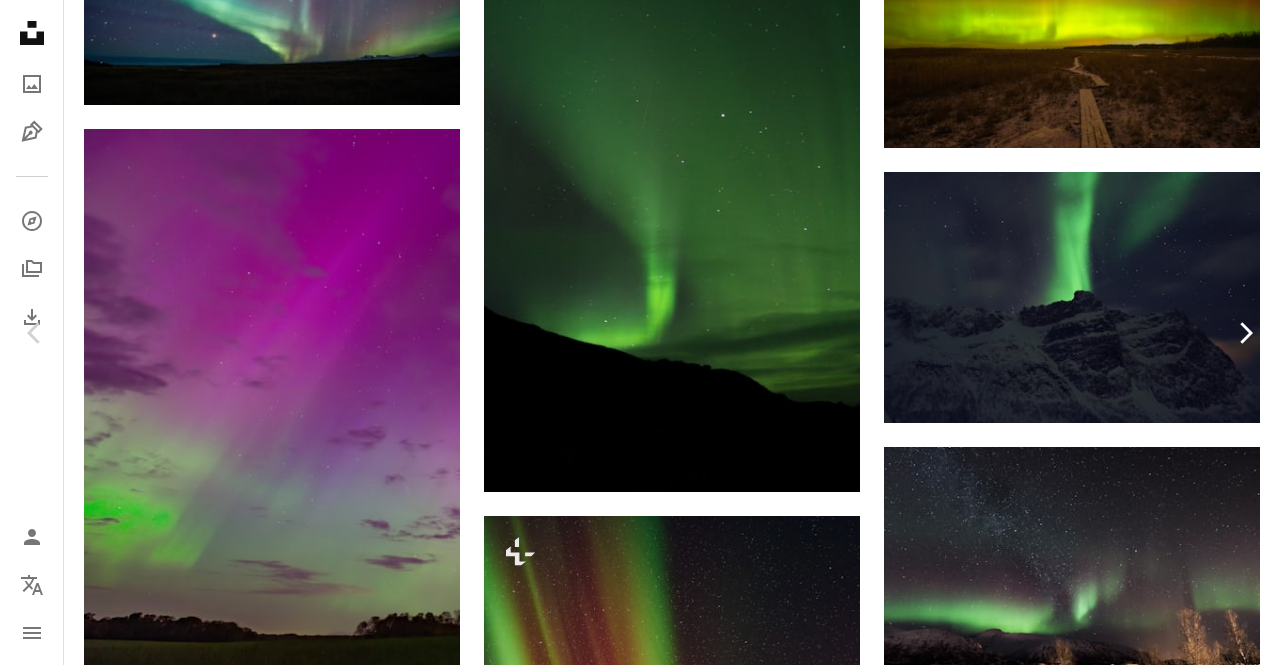 click on "Chevron right" 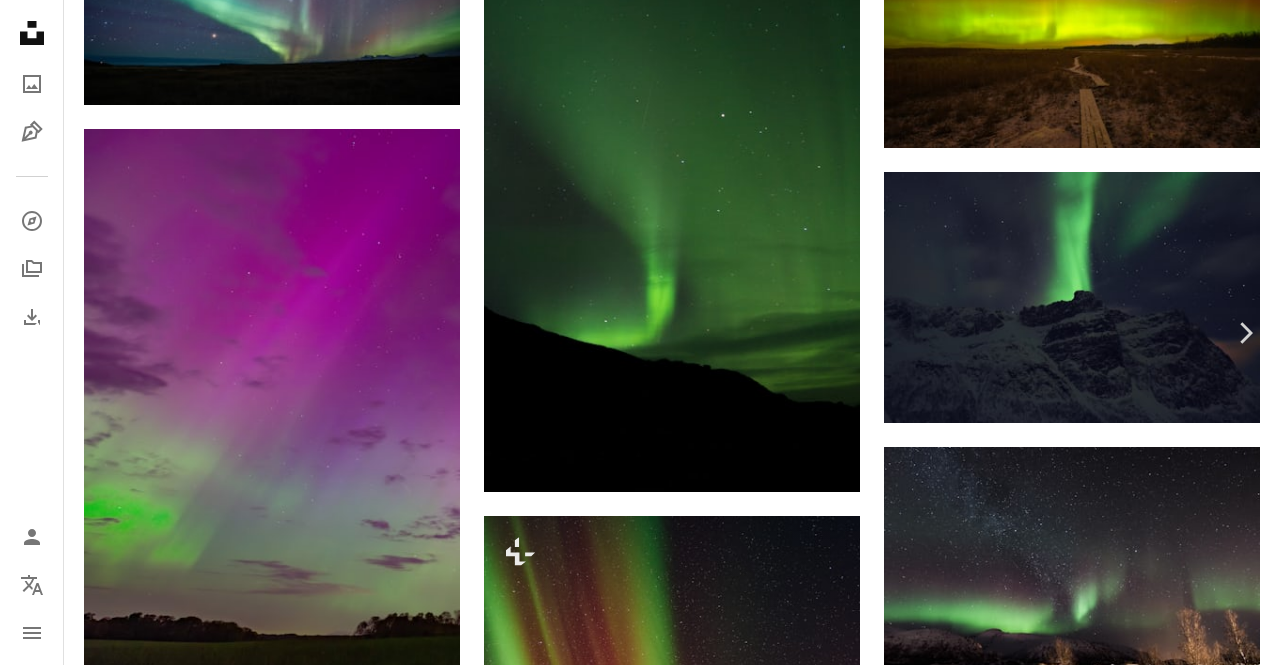 click on "Chevron left" 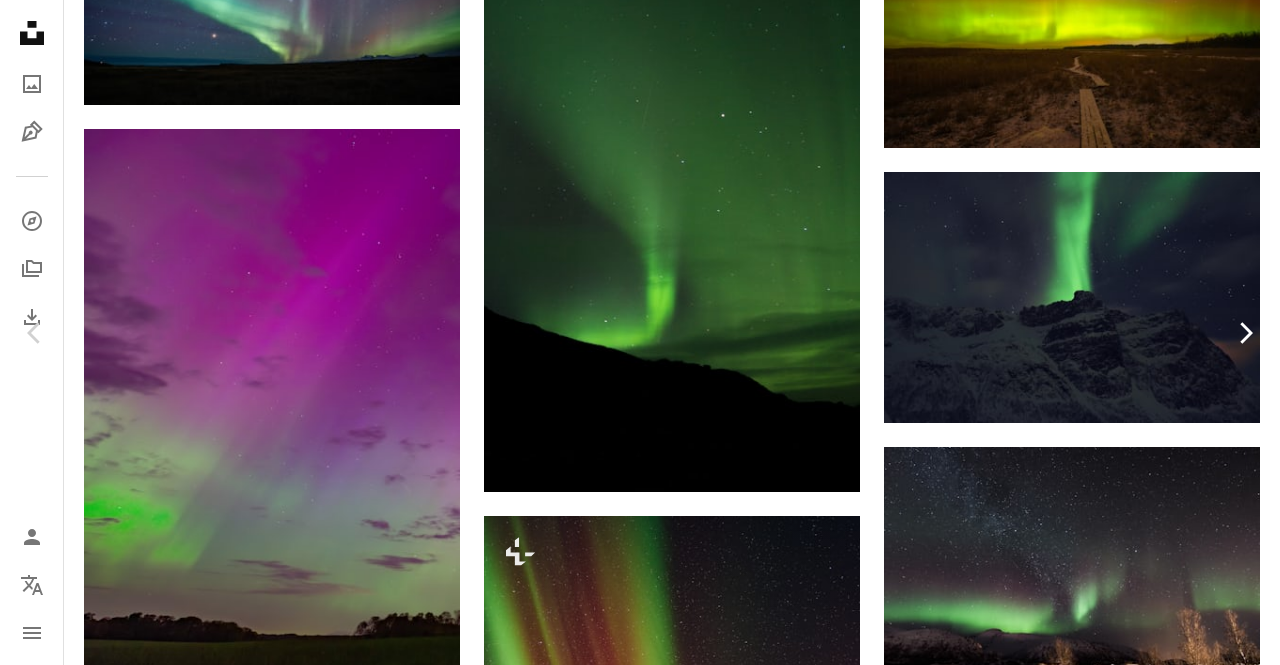 click on "Chevron right" 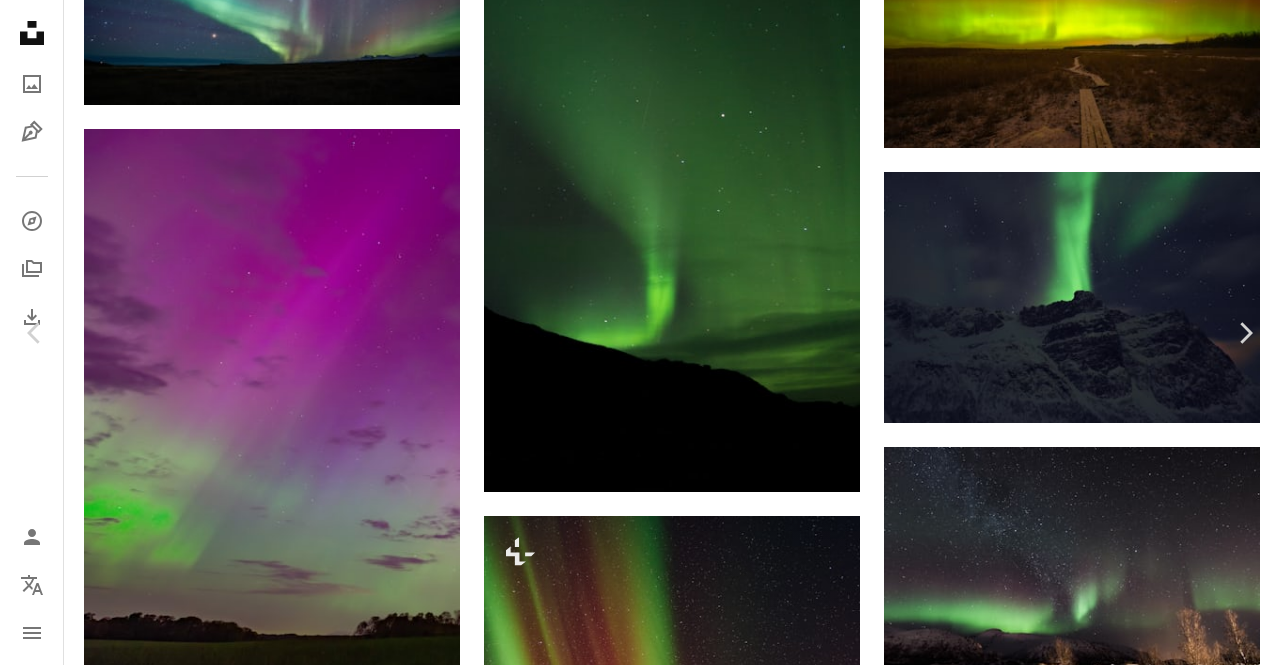 click on "An X shape" at bounding box center [20, 20] 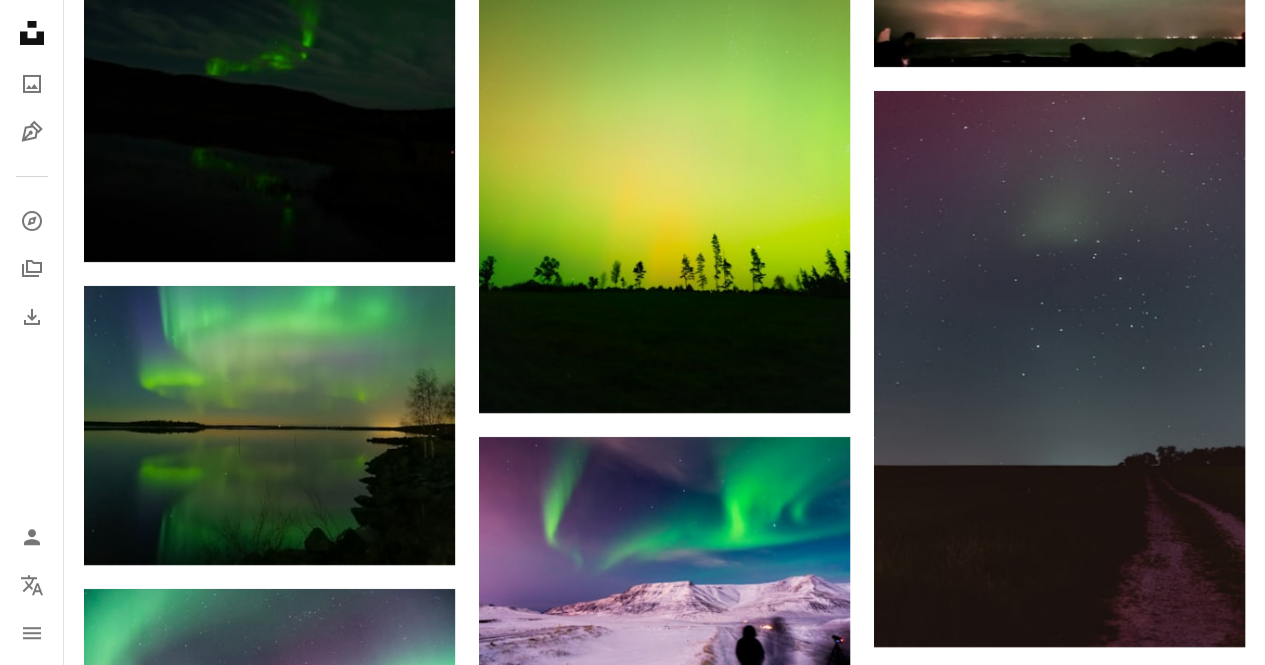 scroll, scrollTop: 26442, scrollLeft: 0, axis: vertical 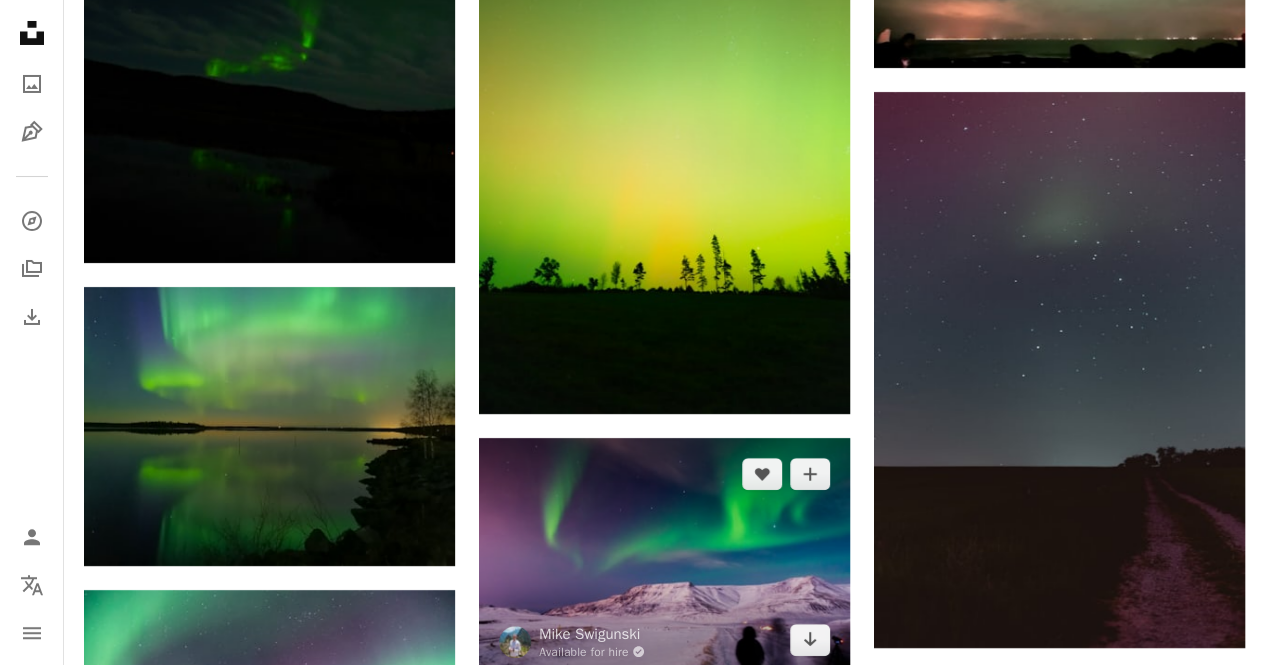 click at bounding box center (664, 556) 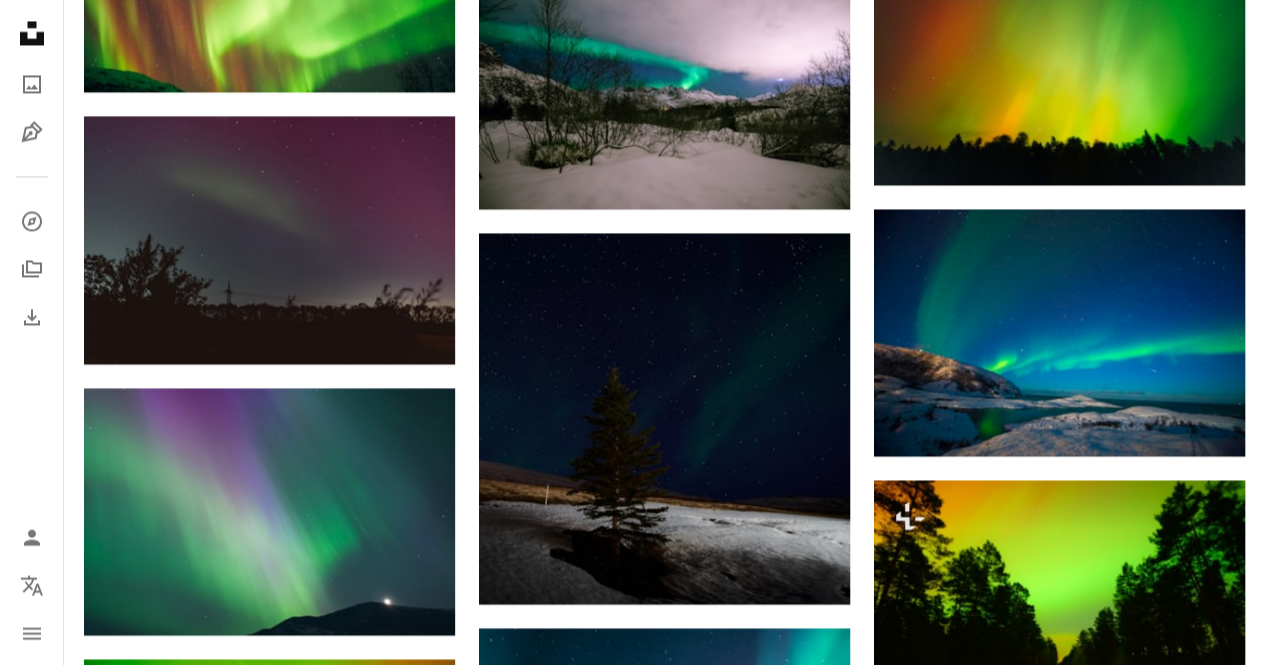 scroll, scrollTop: 28296, scrollLeft: 0, axis: vertical 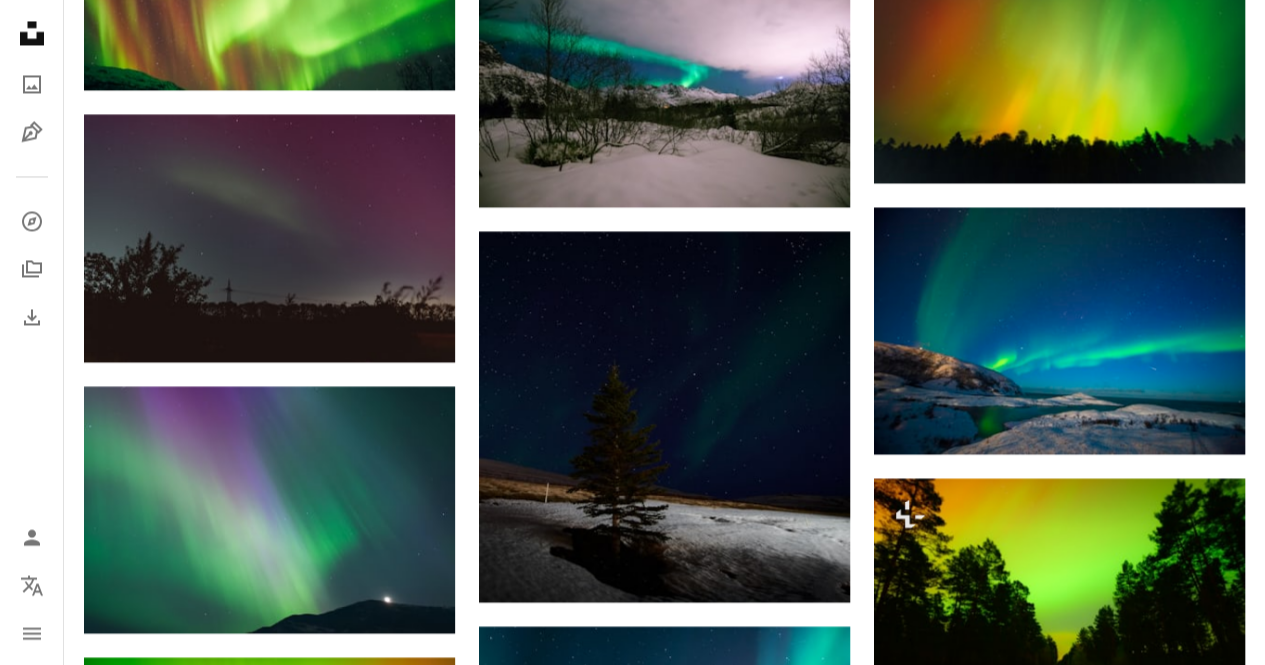 click at bounding box center (269, 1052) 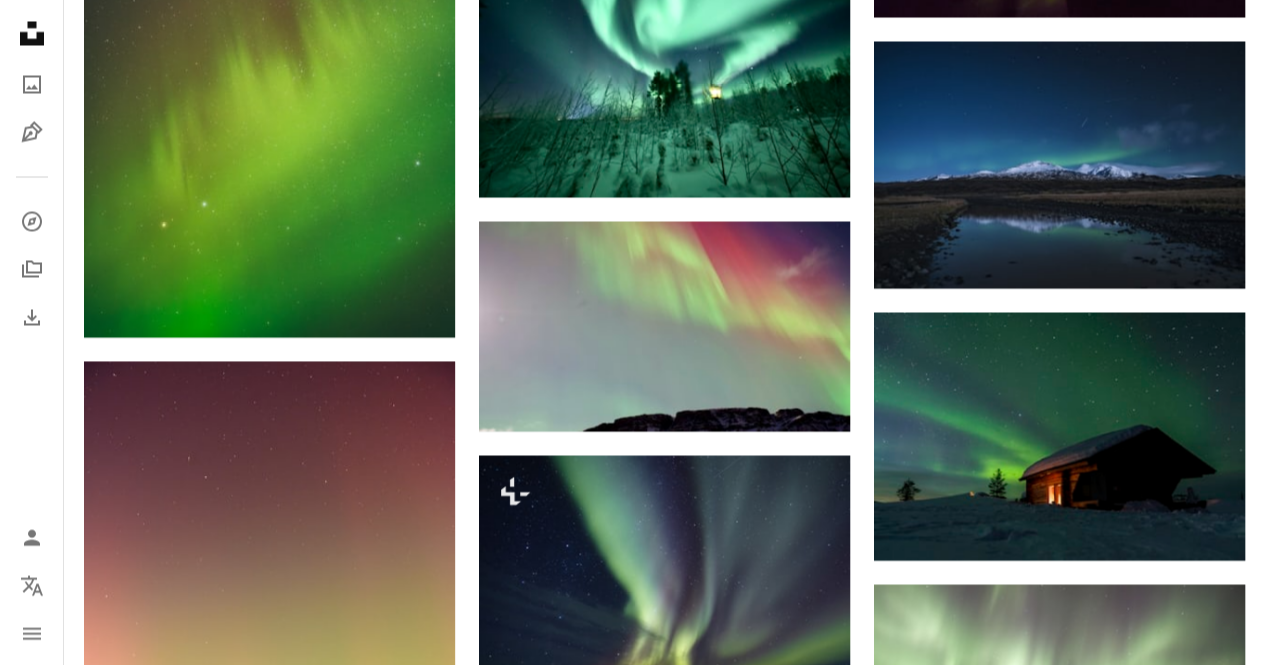 scroll, scrollTop: 32216, scrollLeft: 0, axis: vertical 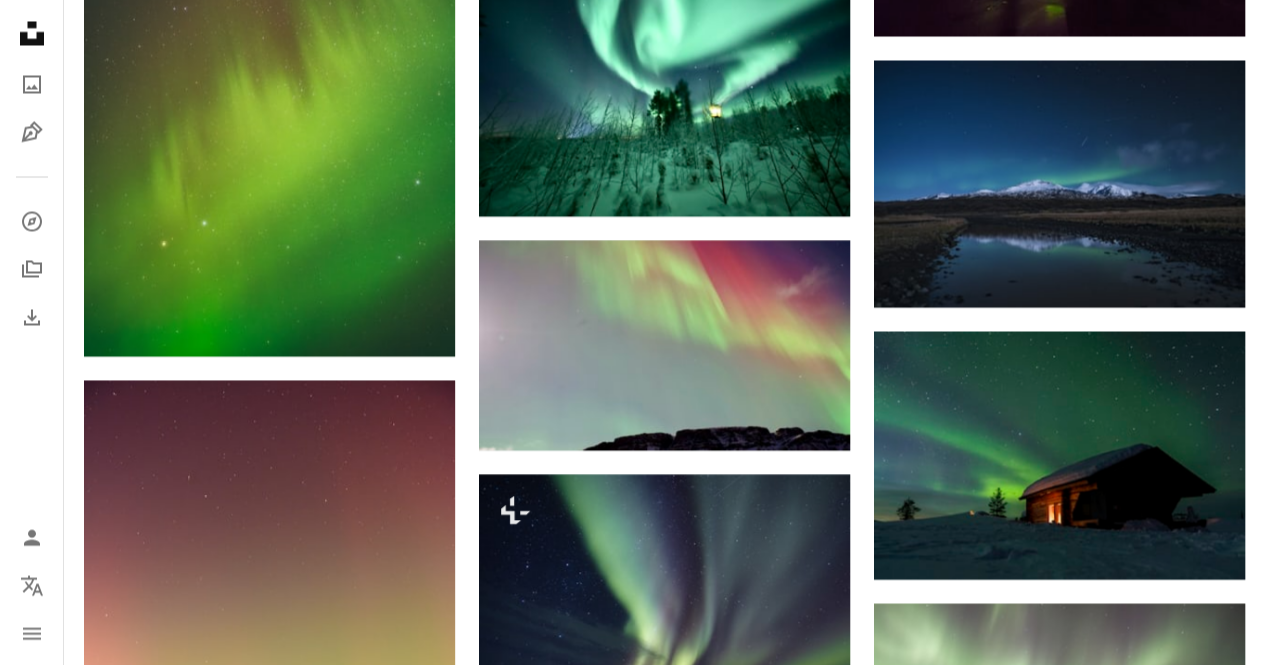 click at bounding box center [269, 1084] 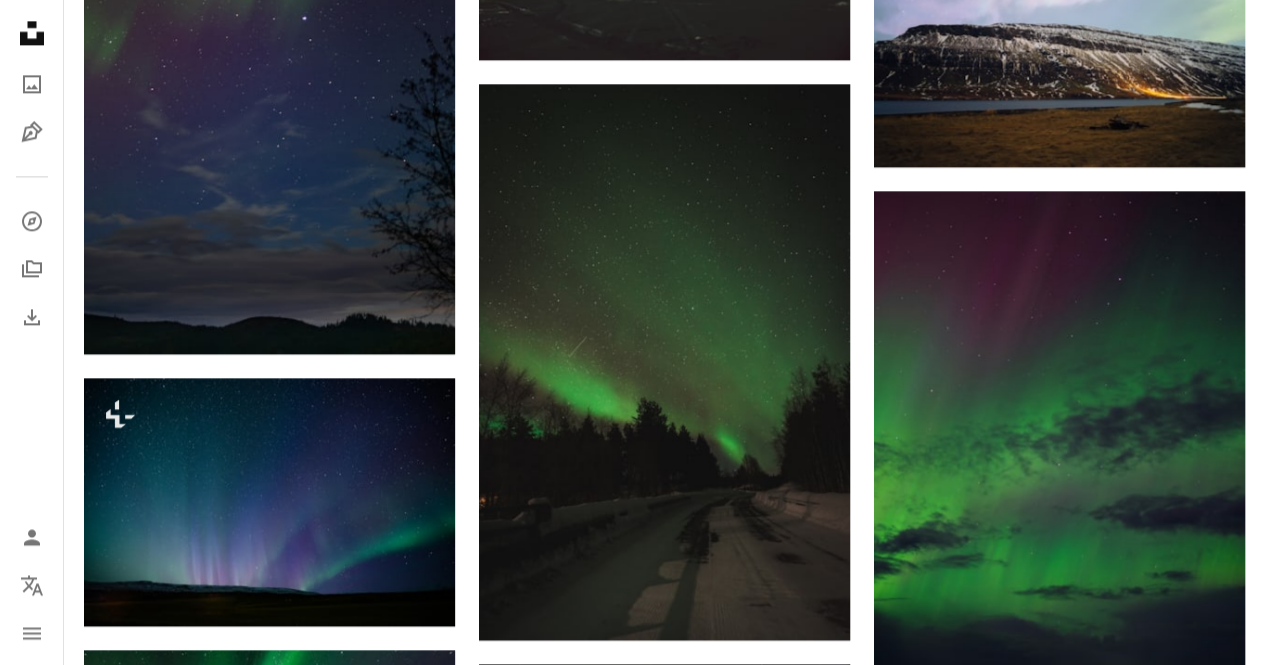 scroll, scrollTop: 54473, scrollLeft: 0, axis: vertical 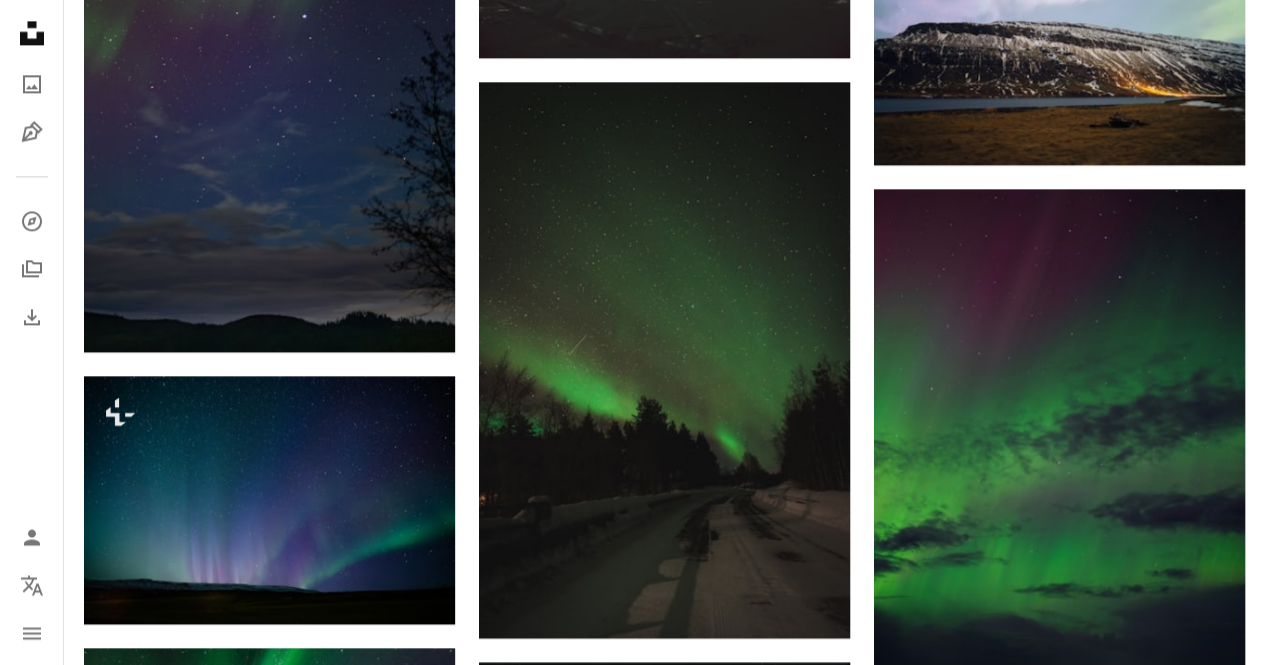 click at bounding box center [664, 786] 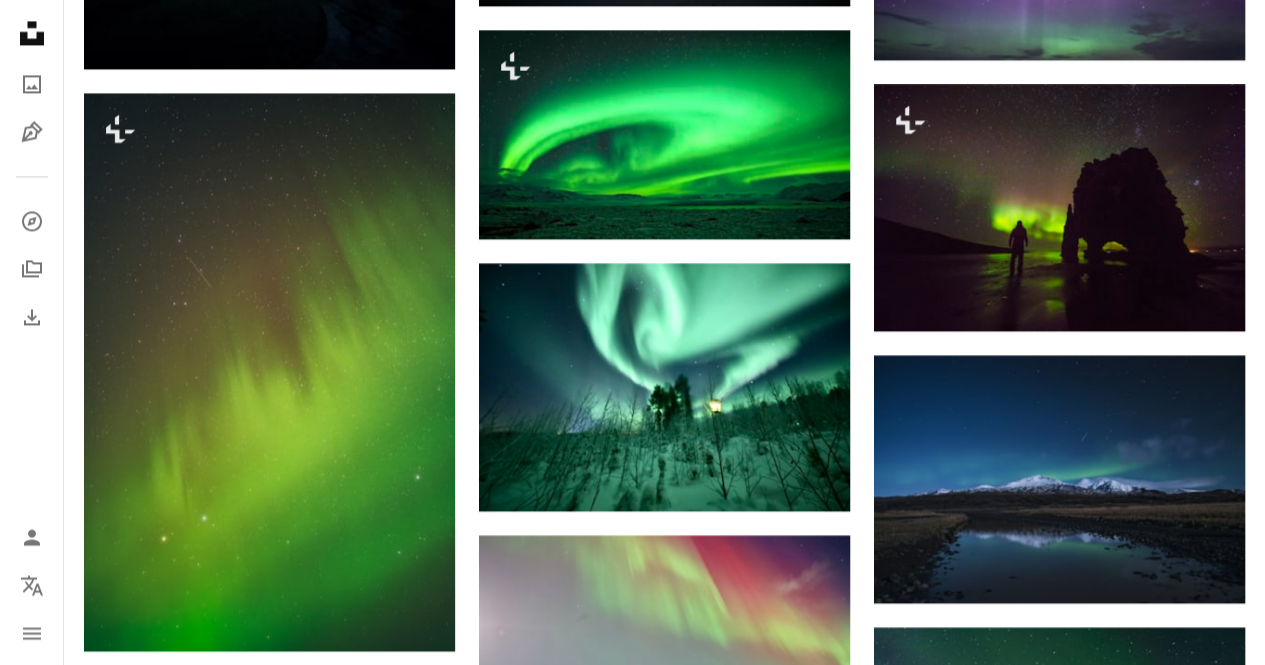 scroll, scrollTop: 31920, scrollLeft: 0, axis: vertical 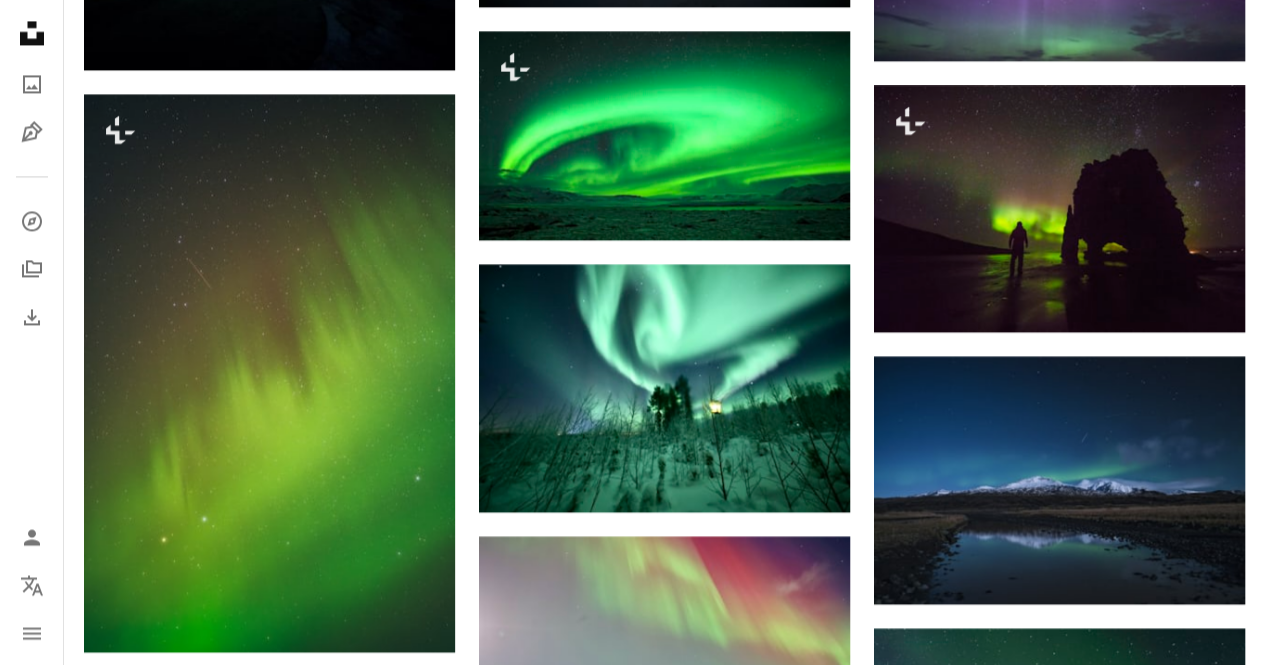 click 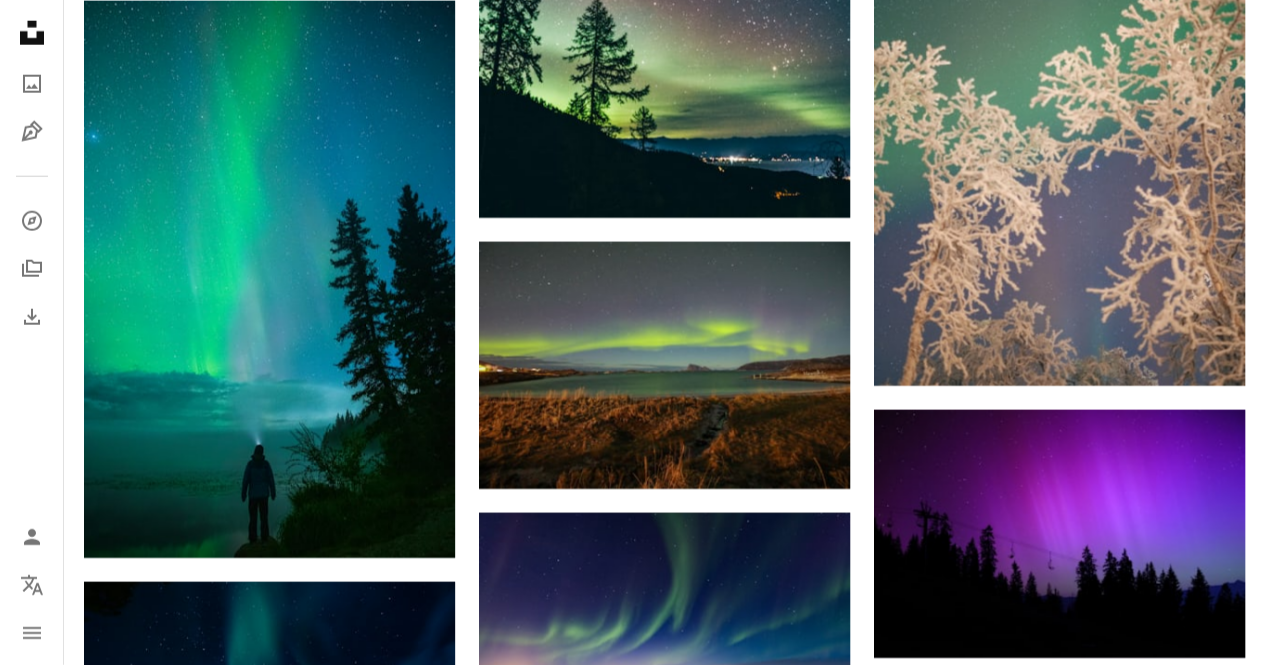 scroll, scrollTop: 48212, scrollLeft: 0, axis: vertical 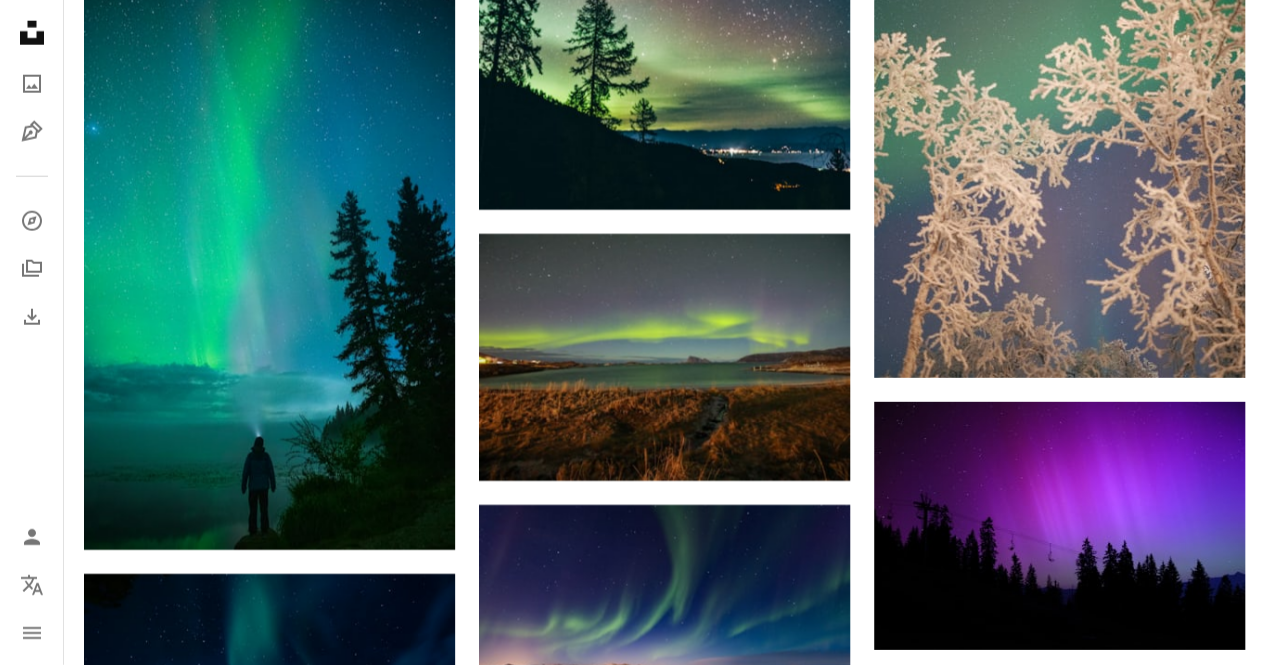 click at bounding box center [1059, 1495] 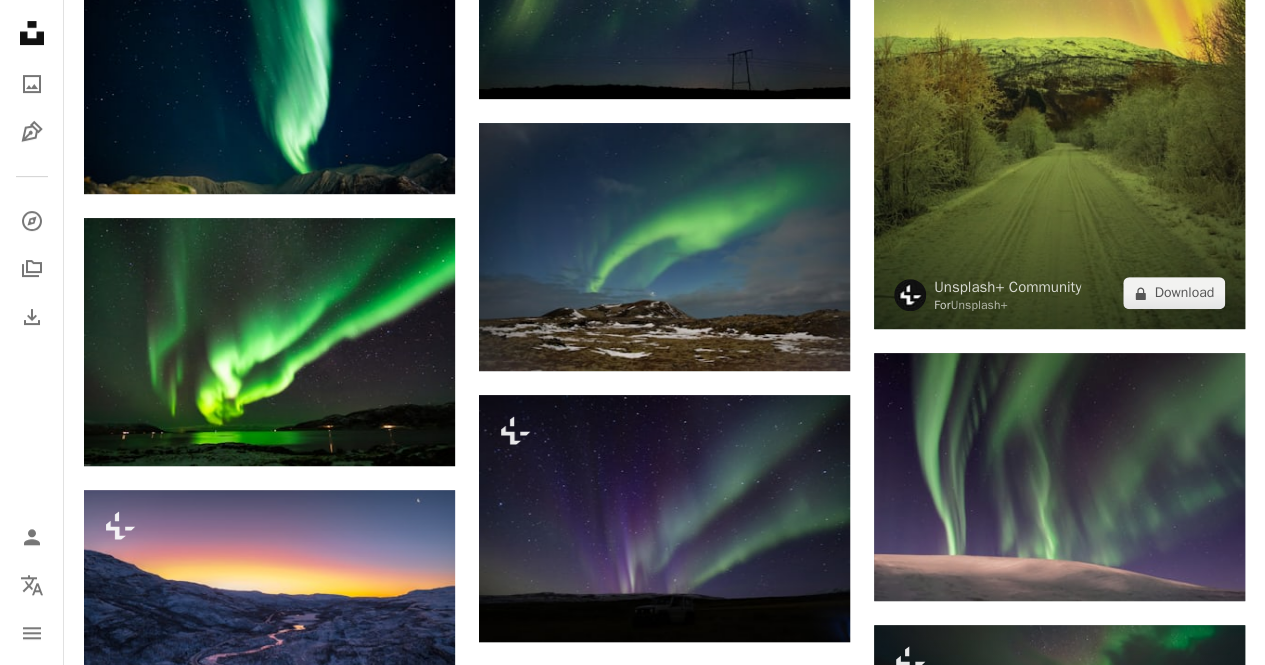 scroll, scrollTop: 49656, scrollLeft: 0, axis: vertical 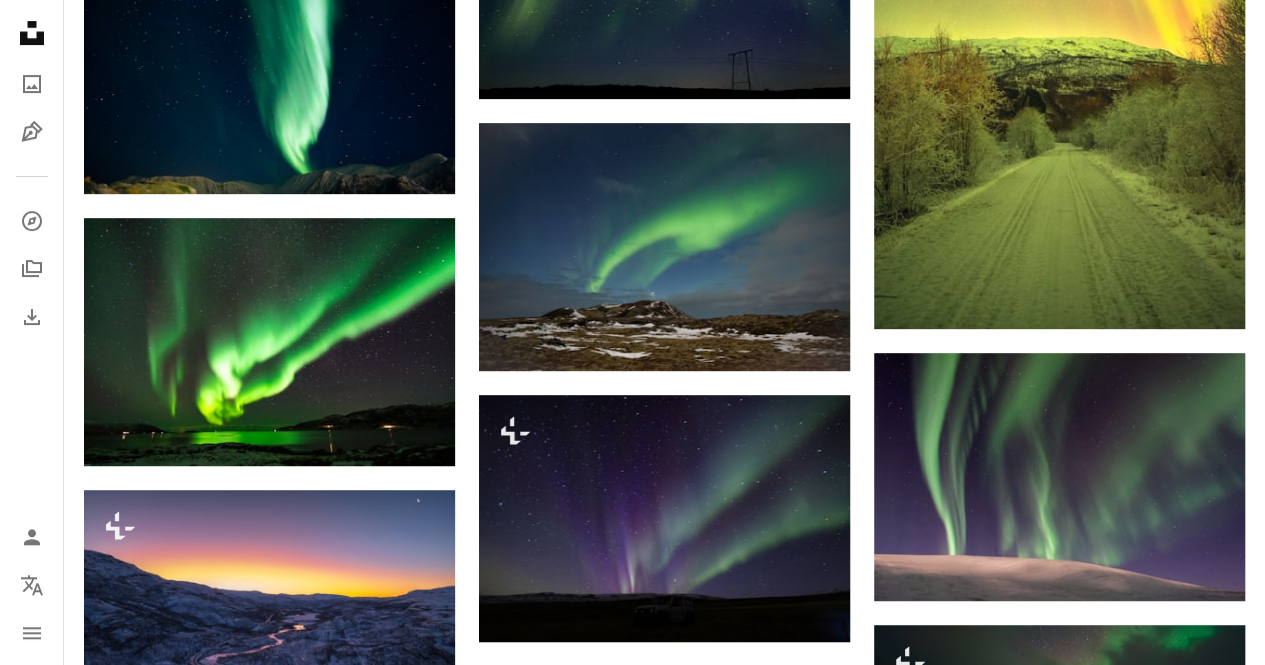 click on "Arrow pointing down" 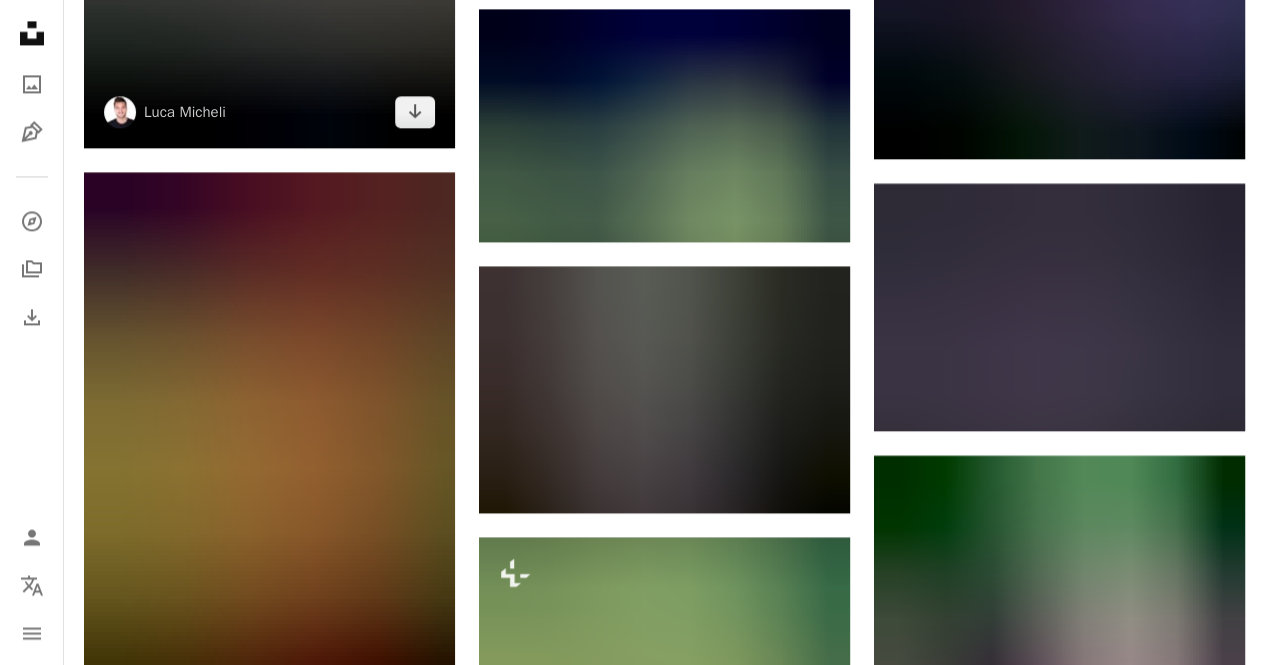 scroll, scrollTop: 50858, scrollLeft: 0, axis: vertical 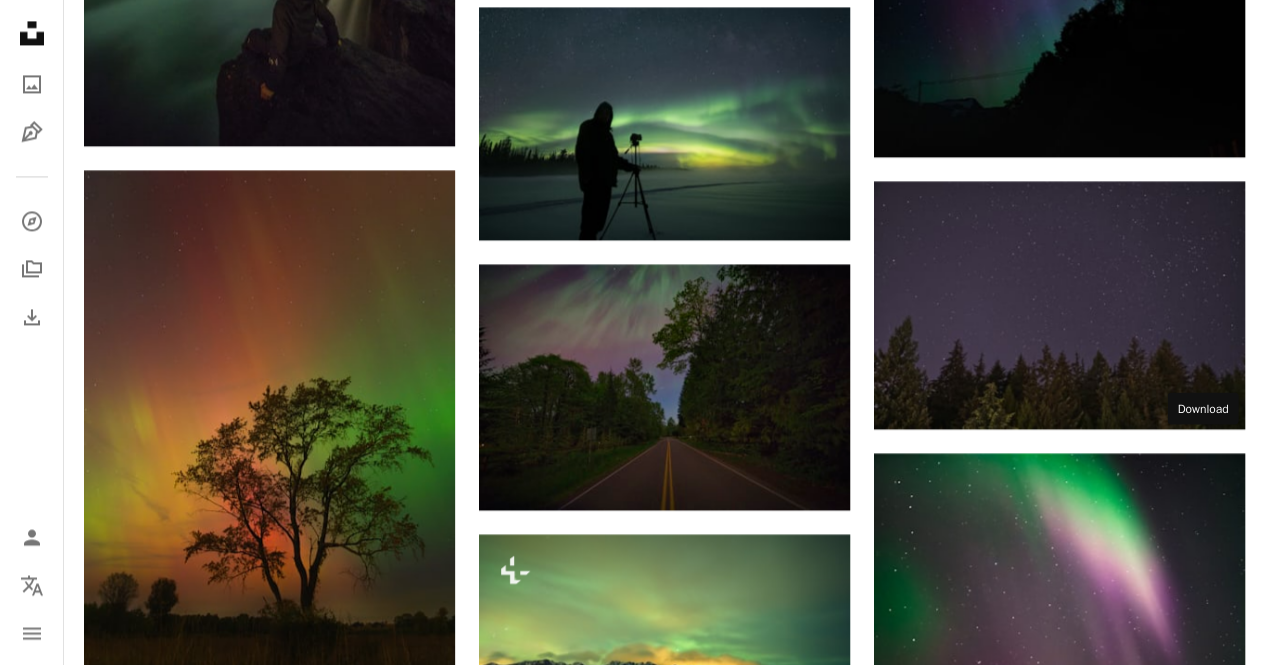 click on "Arrow pointing down" 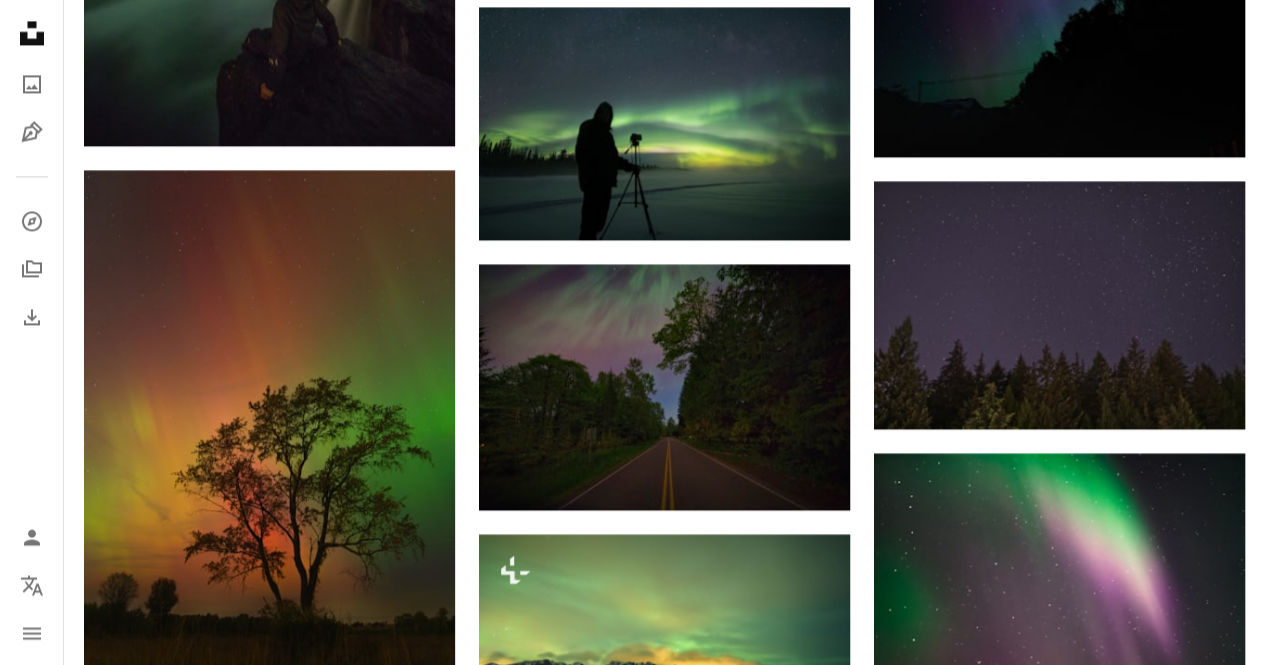 click 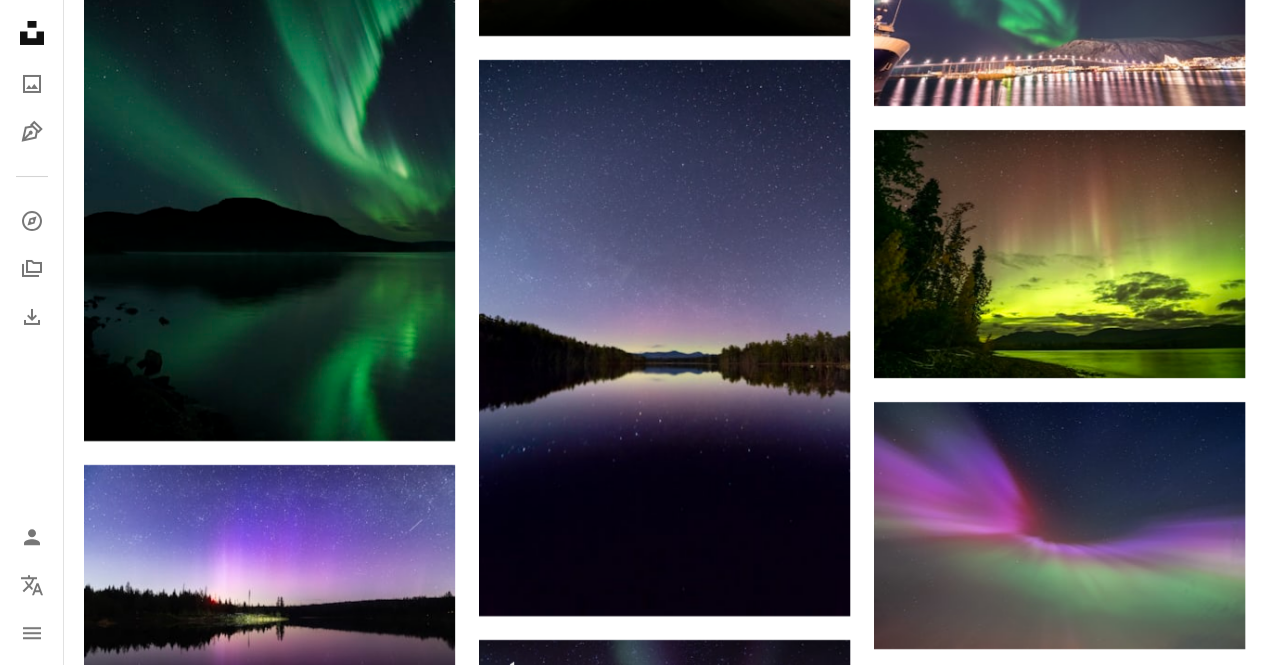 scroll, scrollTop: 56812, scrollLeft: 0, axis: vertical 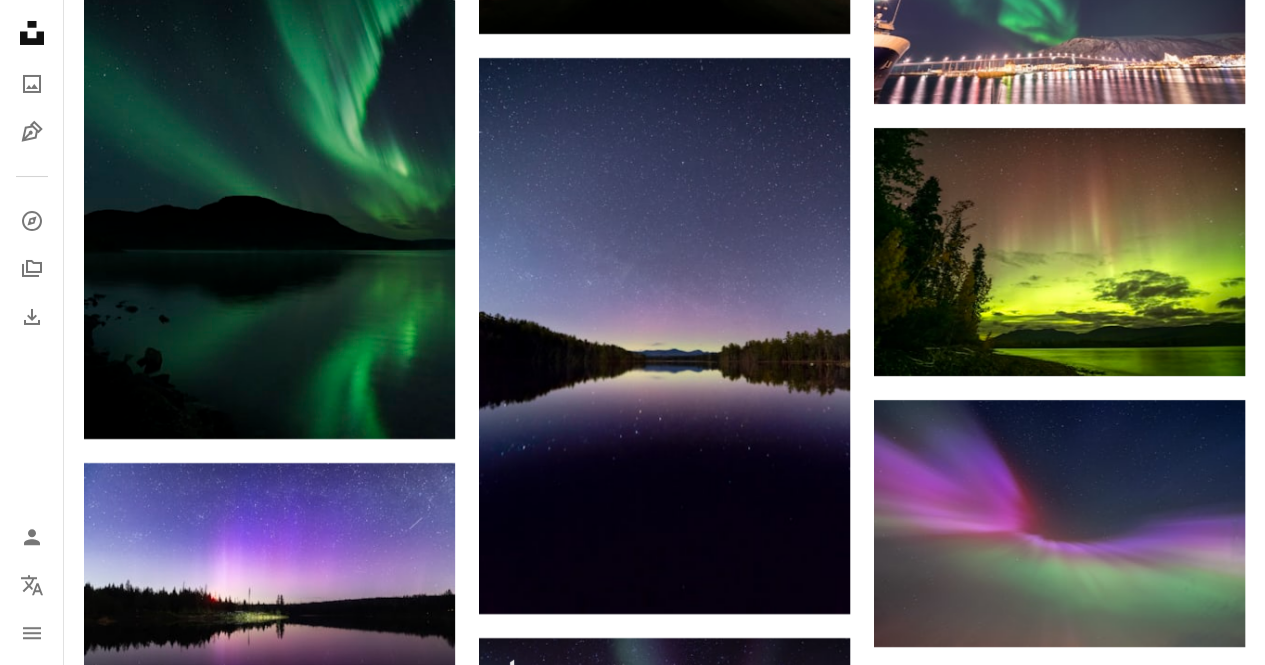 click on "Arrow pointing down" 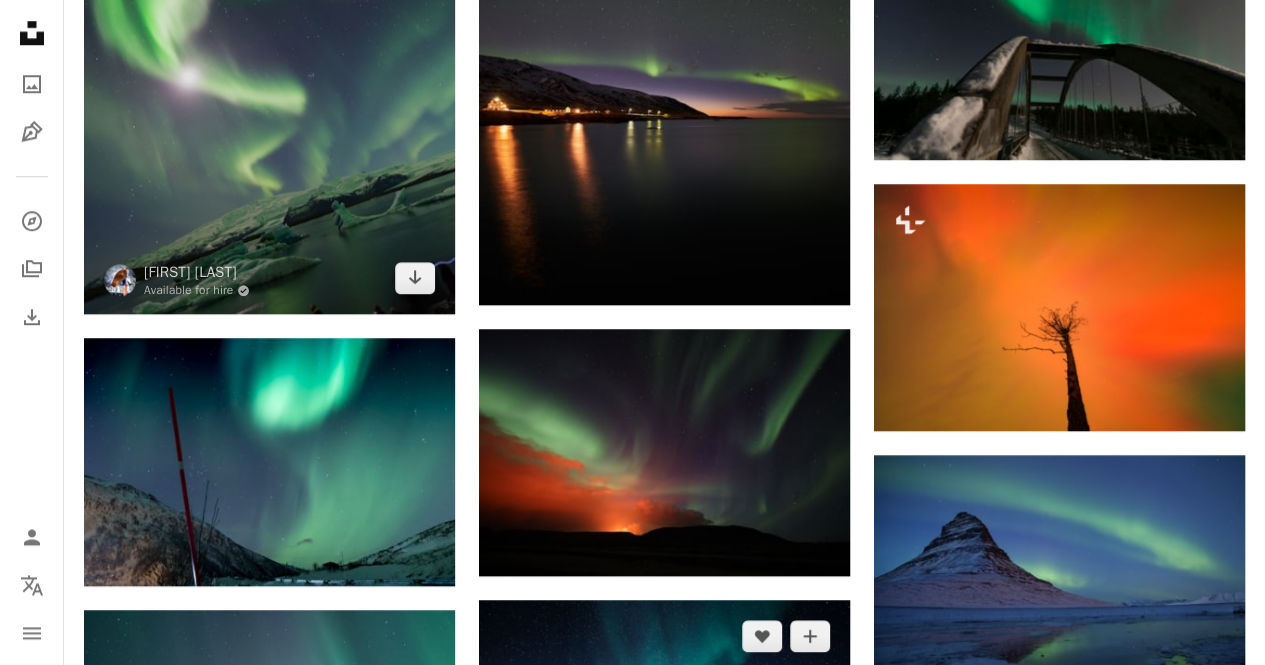 scroll, scrollTop: 57788, scrollLeft: 0, axis: vertical 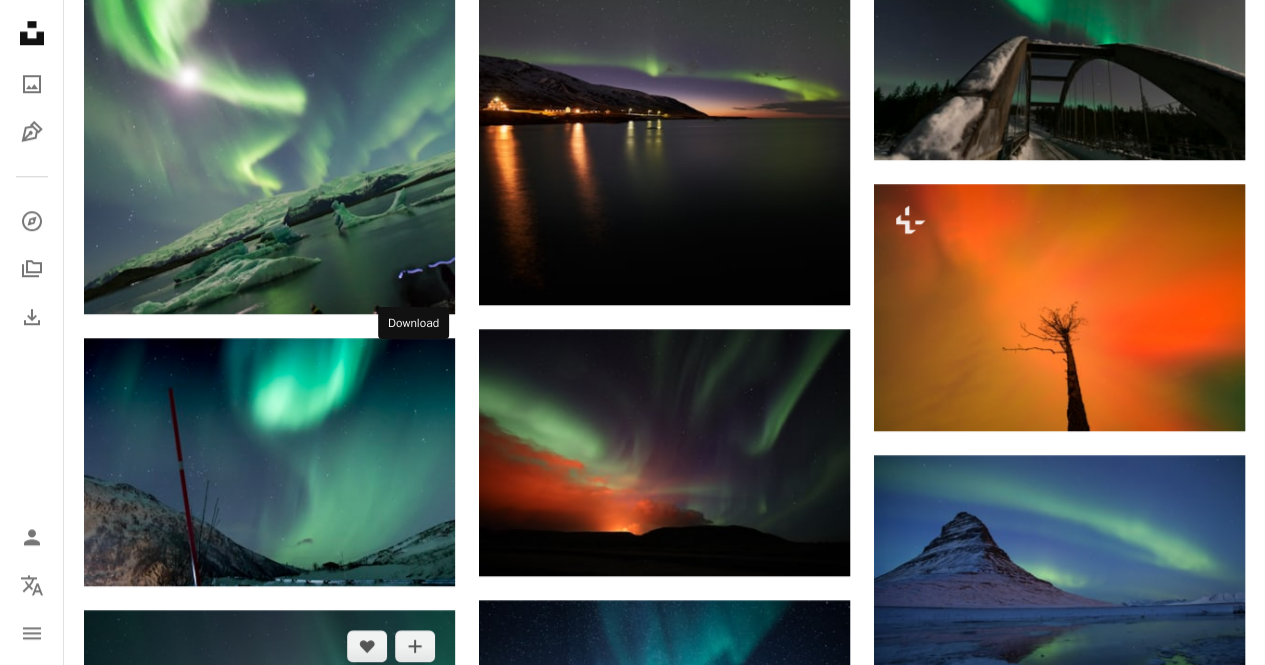 click on "Arrow pointing down" 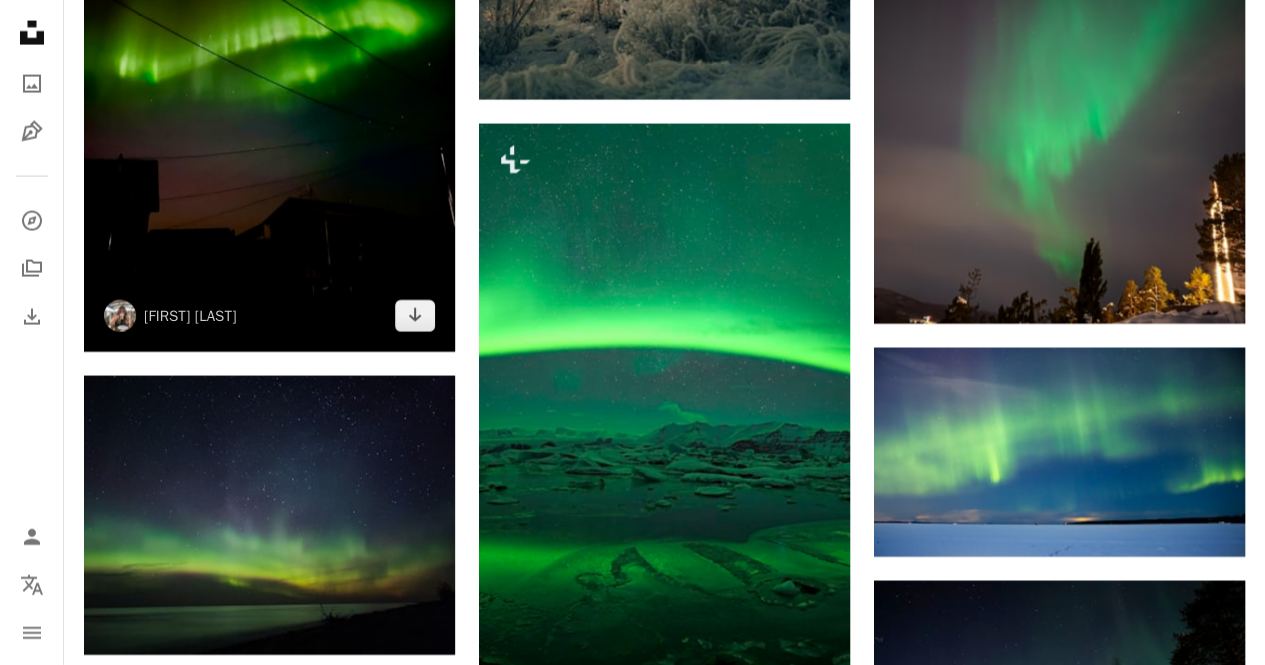 scroll, scrollTop: 66740, scrollLeft: 0, axis: vertical 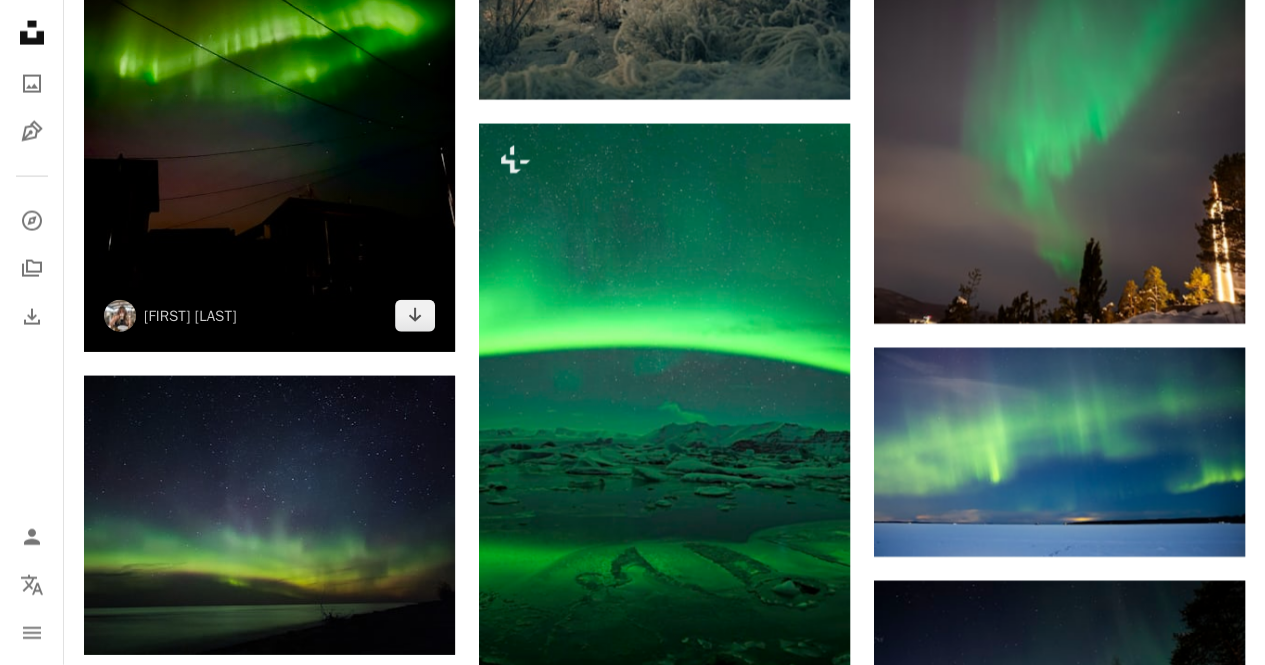 click at bounding box center (269, 1229) 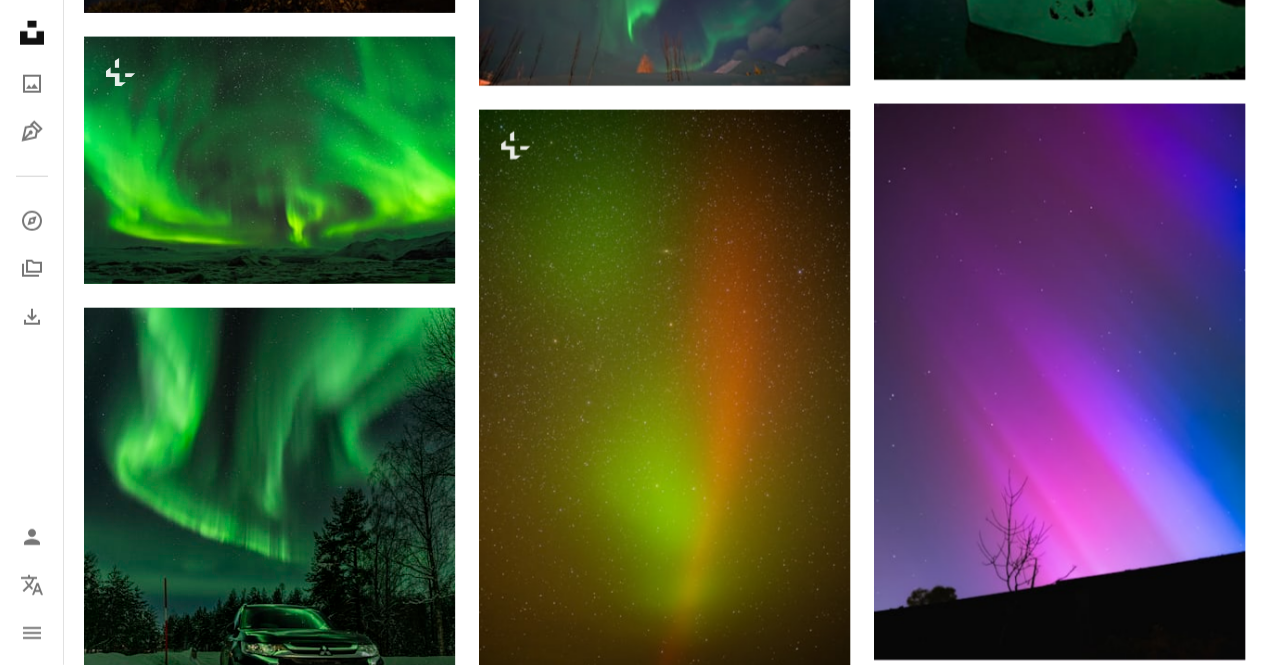 scroll, scrollTop: 70860, scrollLeft: 0, axis: vertical 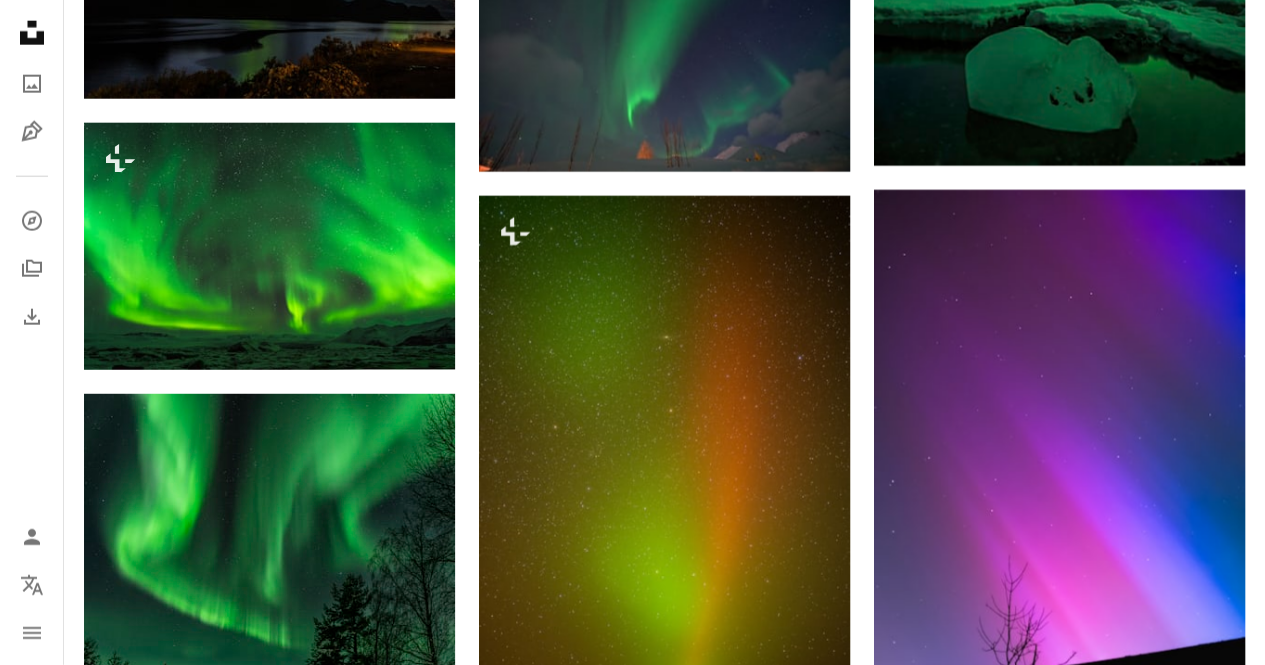click on "Arrow pointing down" 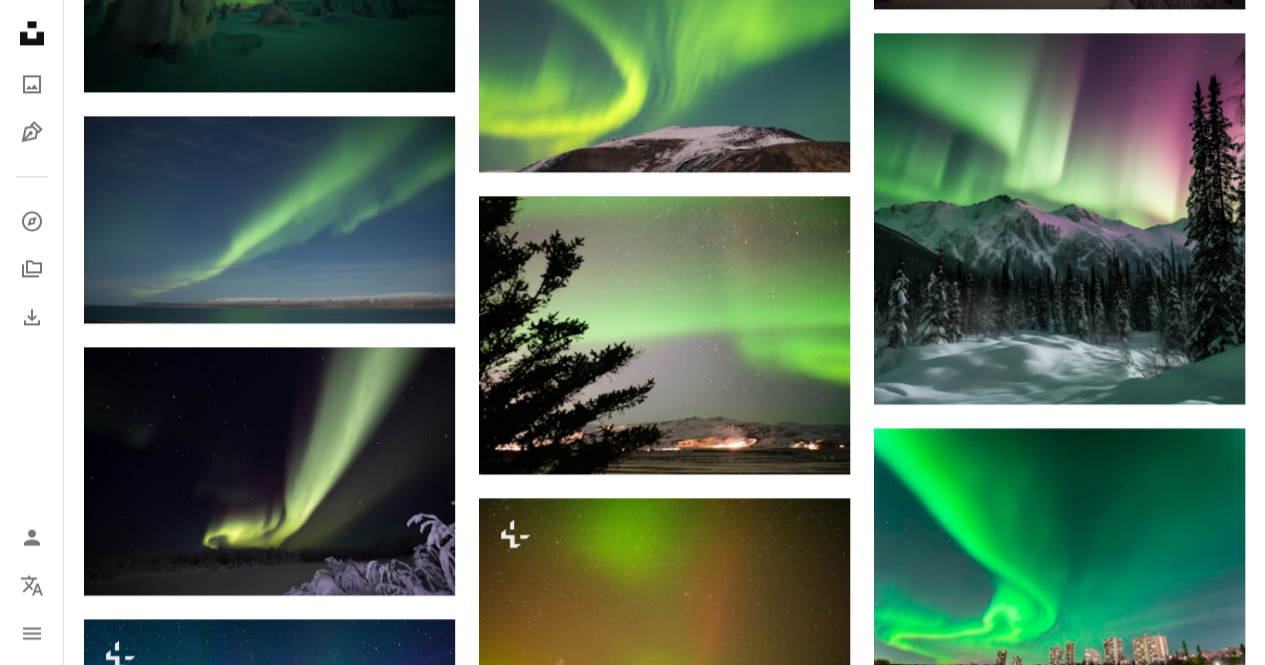 scroll, scrollTop: 73614, scrollLeft: 0, axis: vertical 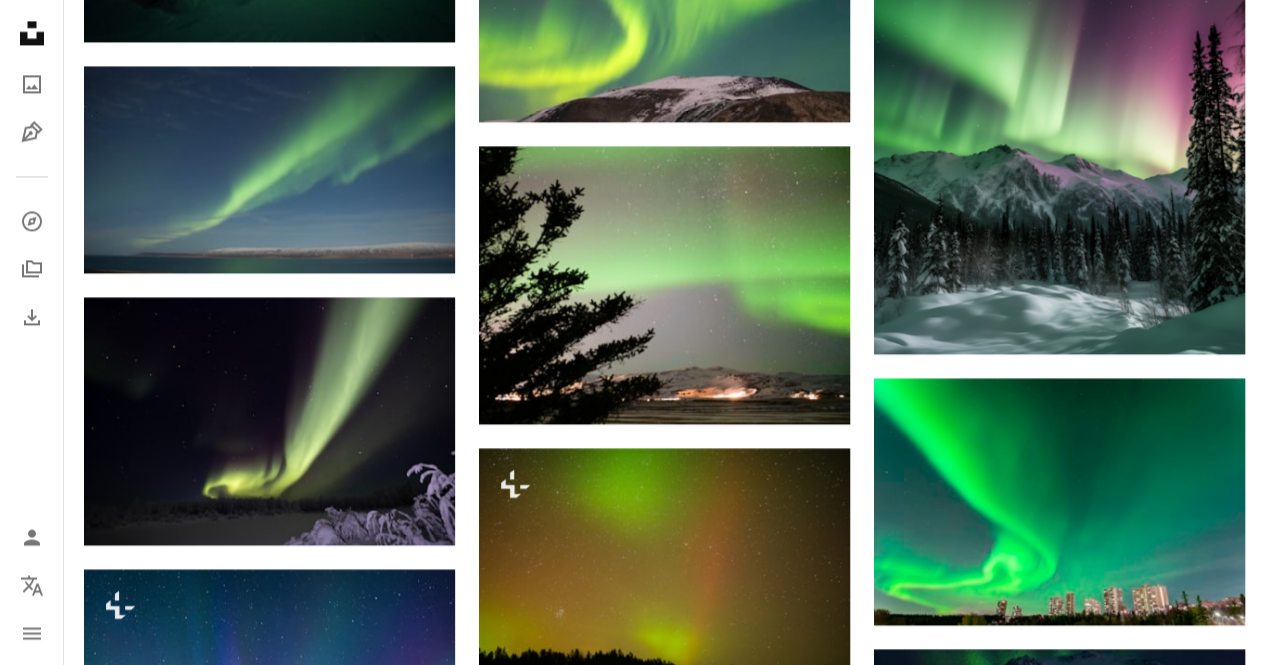 click on "Plus sign for Unsplash+ A heart A plus sign [FIRST] [LAST] For Unsplash+ A lock Download Plus sign for Unsplash+ A heart A plus sign [FIRST] [LAST] For Unsplash+ A lock Download A heart A plus sign [FIRST] [LAST] Available for hire A checkmark inside of a circle Arrow pointing down A heart A plus sign [FIRST] [LAST] Available for hire A checkmark inside of a circle Arrow pointing down A heart A plus sign [FIRST] [LAST] Available for hire A checkmark inside of a circle Arrow pointing down A heart A plus sign [FIRST] [LAST] Arrow pointing down A heart A plus sign [FIRST] [LAST] Arrow pointing down Plus sign for Unsplash+ A heart A plus sign [FIRST] [LAST] For Unsplash+ A lock Download A heart A plus sign [FIRST] [LAST] Available for hire A checkmark inside of a circle Arrow pointing down A heart A plus sign [FIRST] [LAST] Arrow pointing down –– ––– ––– – ––– – – ––– –– –– –––– –– A heart" at bounding box center (269, -34481) 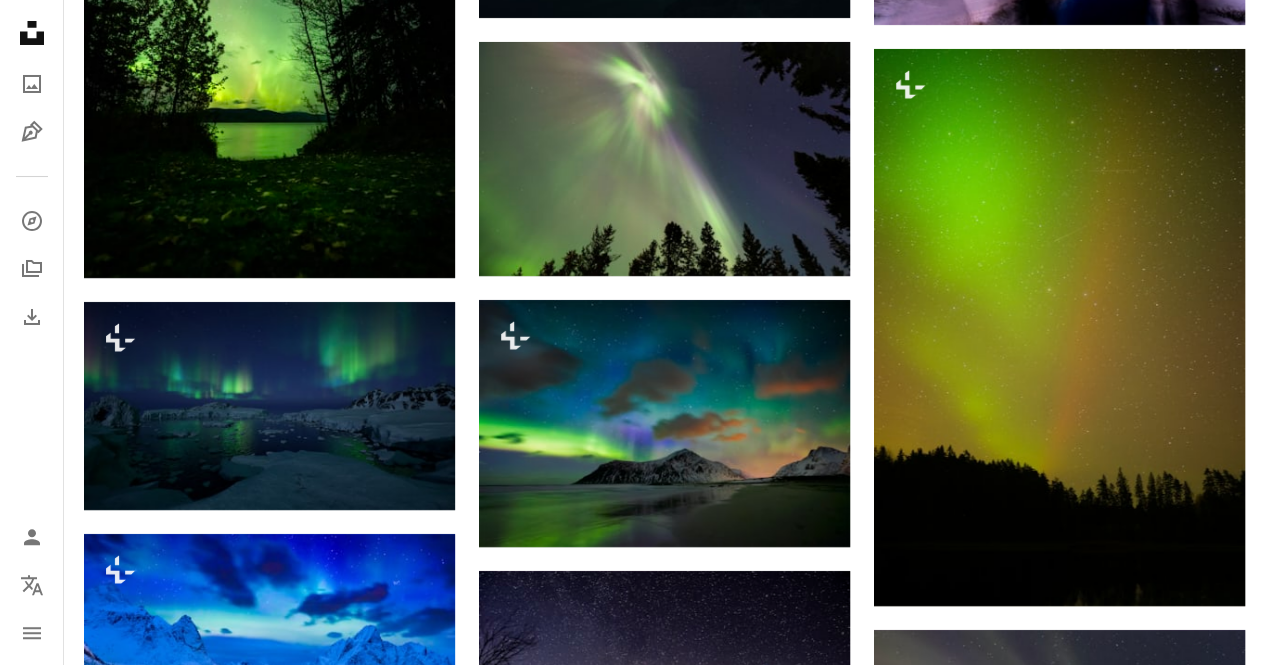 scroll, scrollTop: 76080, scrollLeft: 0, axis: vertical 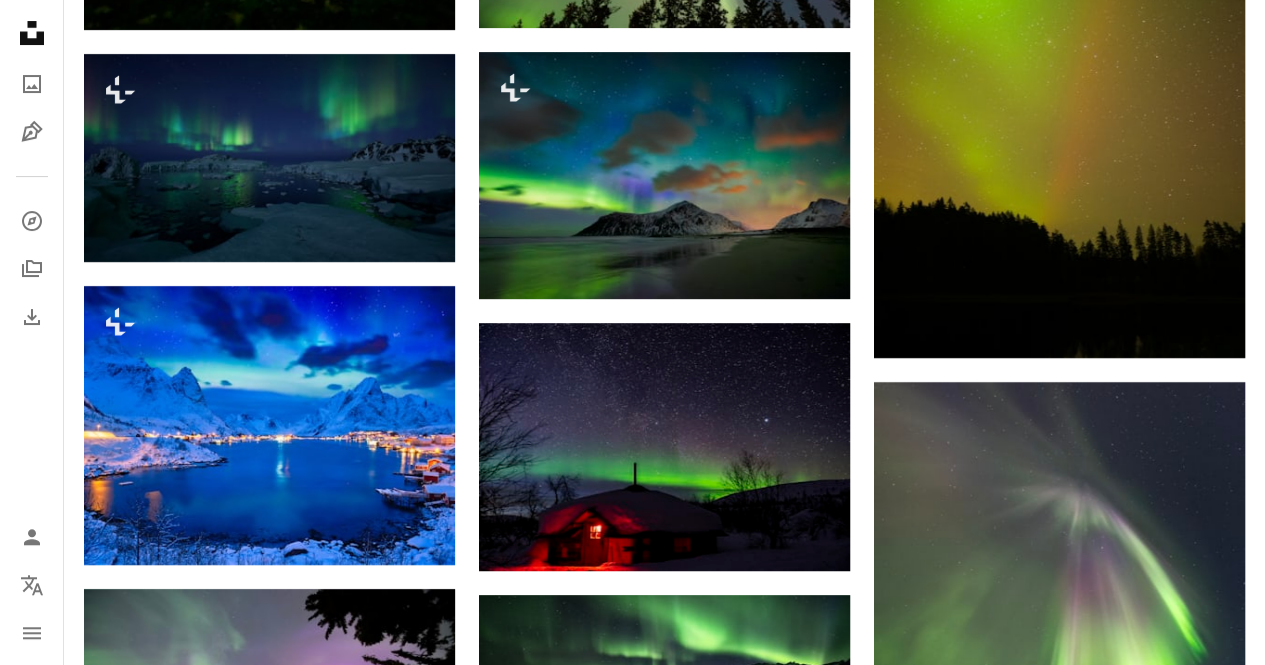 click at bounding box center [269, 1409] 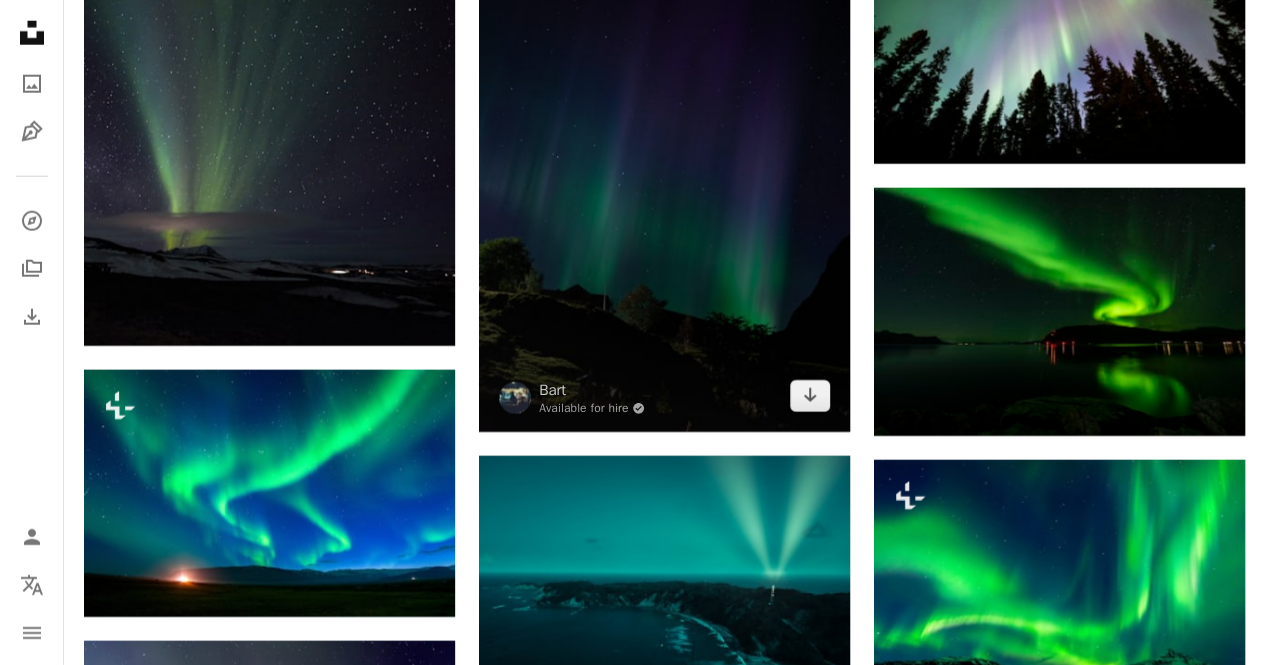 scroll, scrollTop: 78572, scrollLeft: 0, axis: vertical 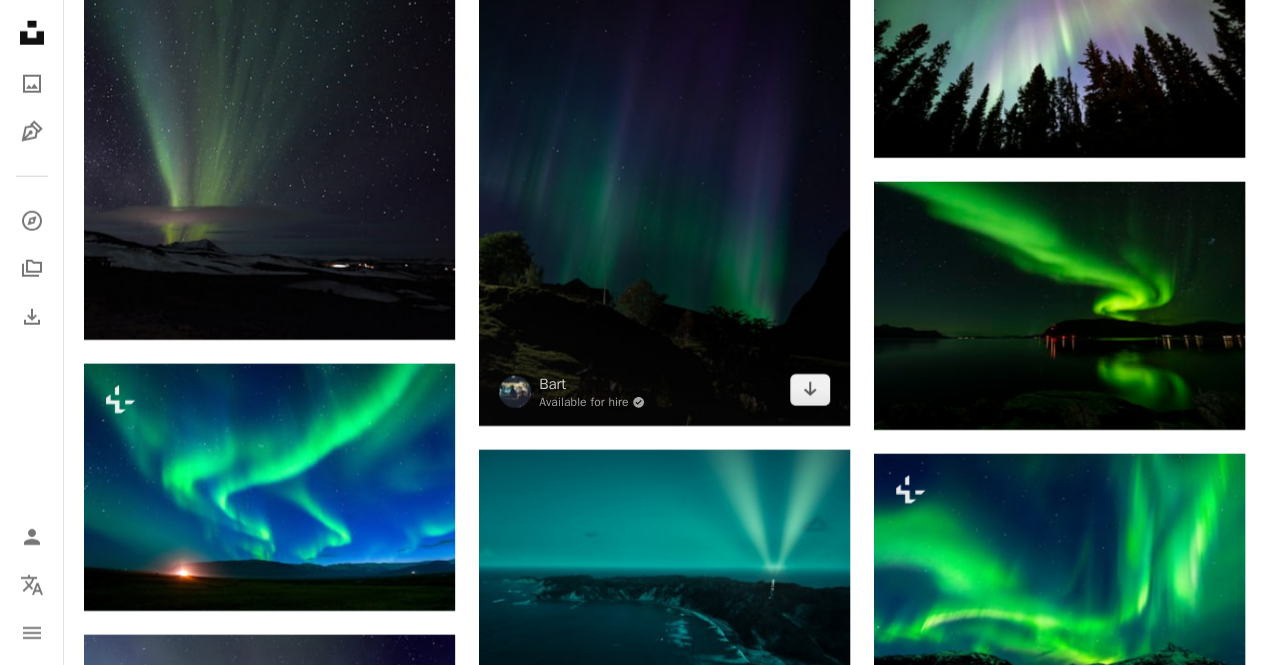 click at bounding box center [664, 863] 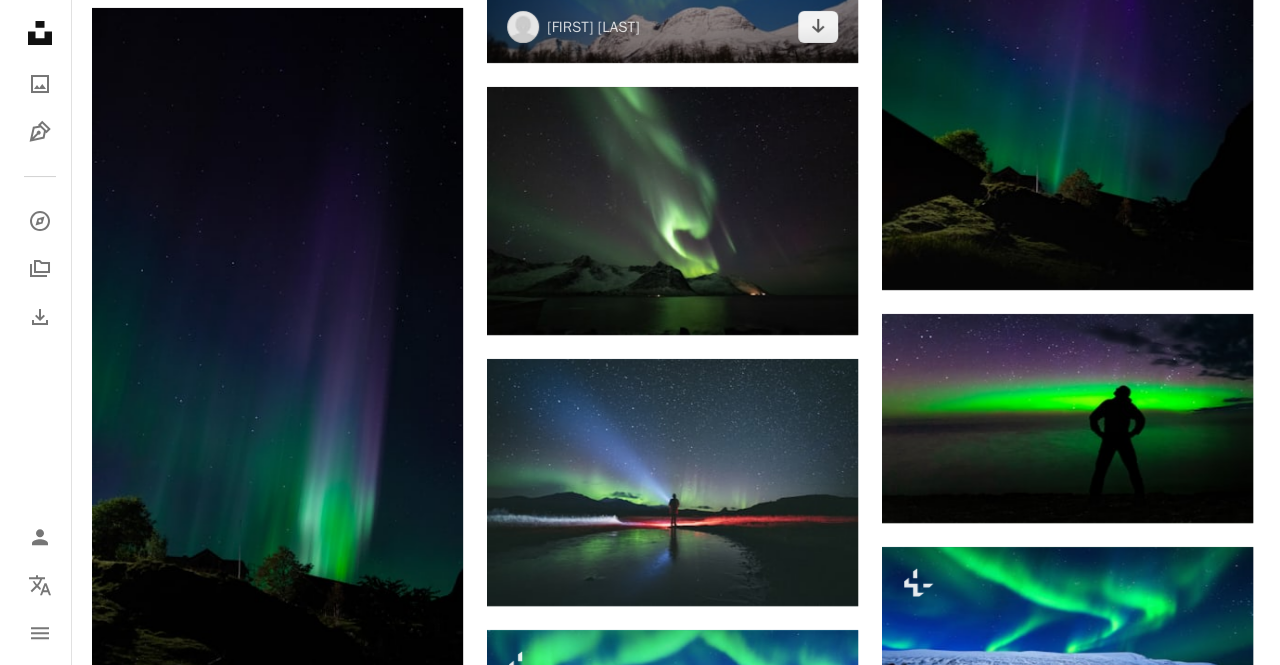 scroll, scrollTop: 79796, scrollLeft: 0, axis: vertical 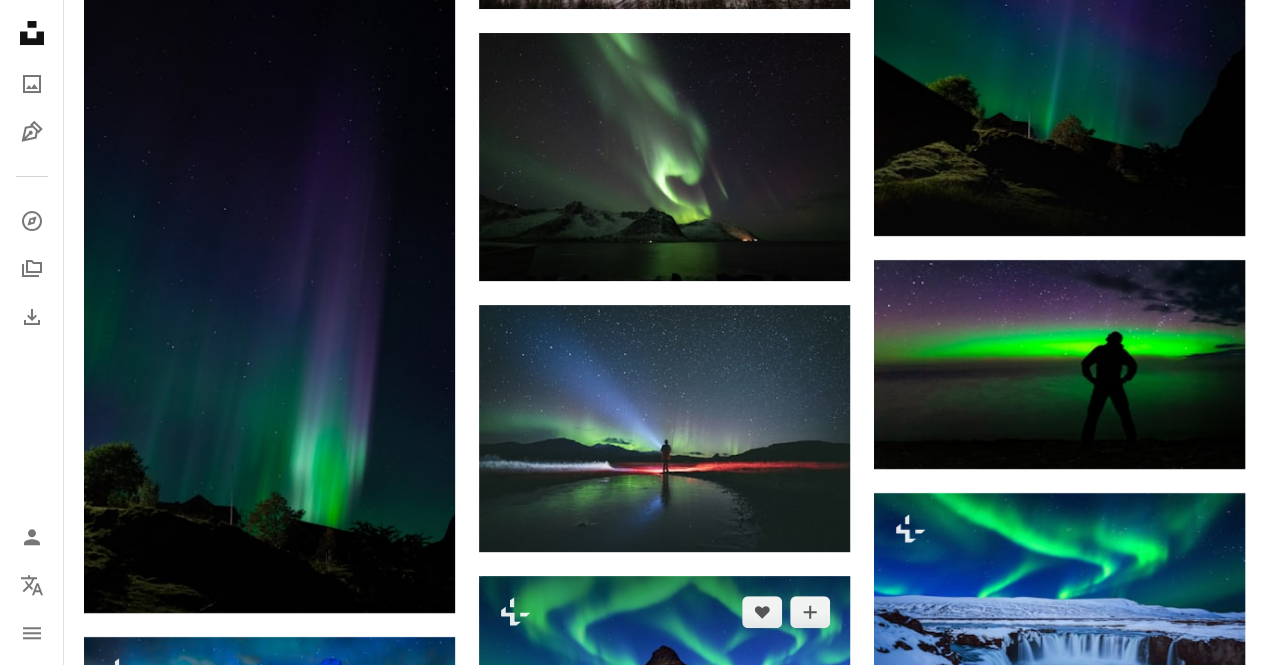 click on "A lock Download" at bounding box center [779, 749] 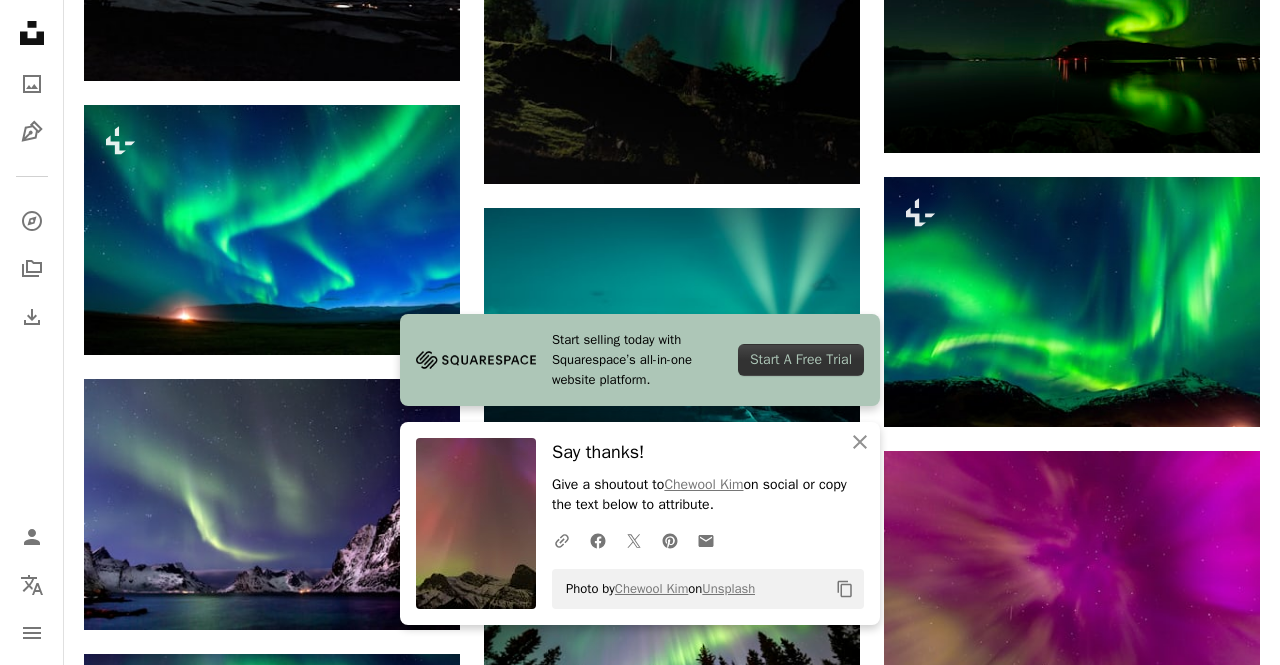 click on "An X shape" at bounding box center (20, 20) 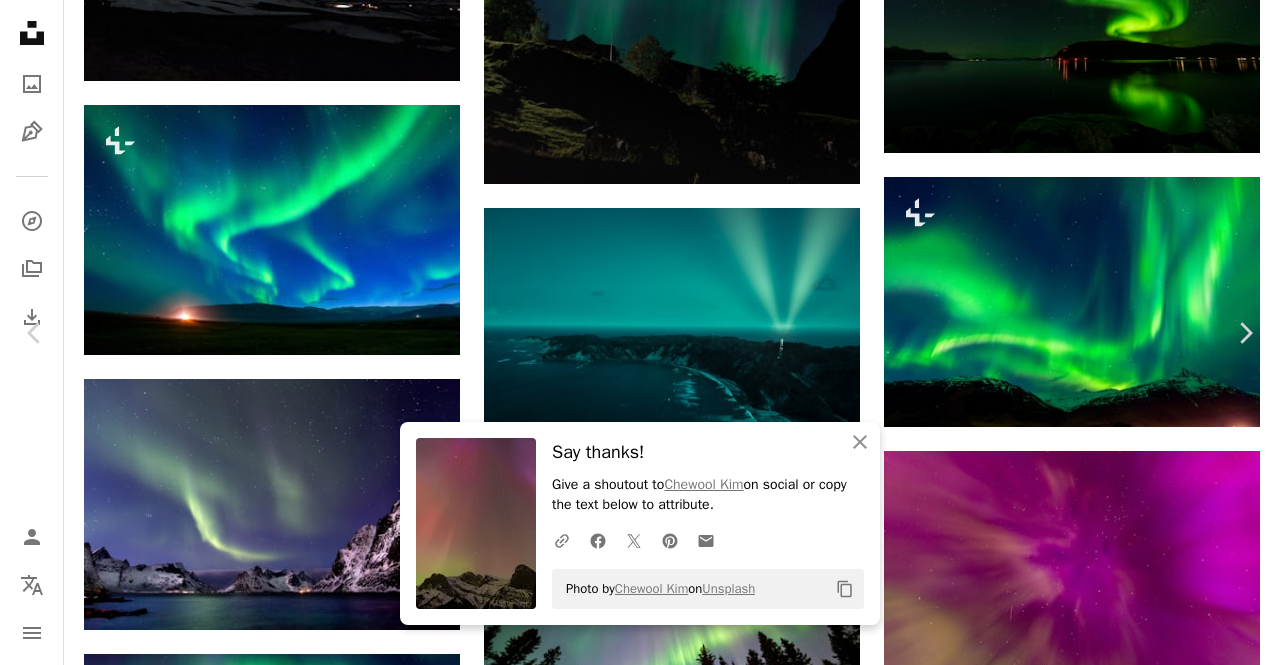 scroll, scrollTop: 79932, scrollLeft: 0, axis: vertical 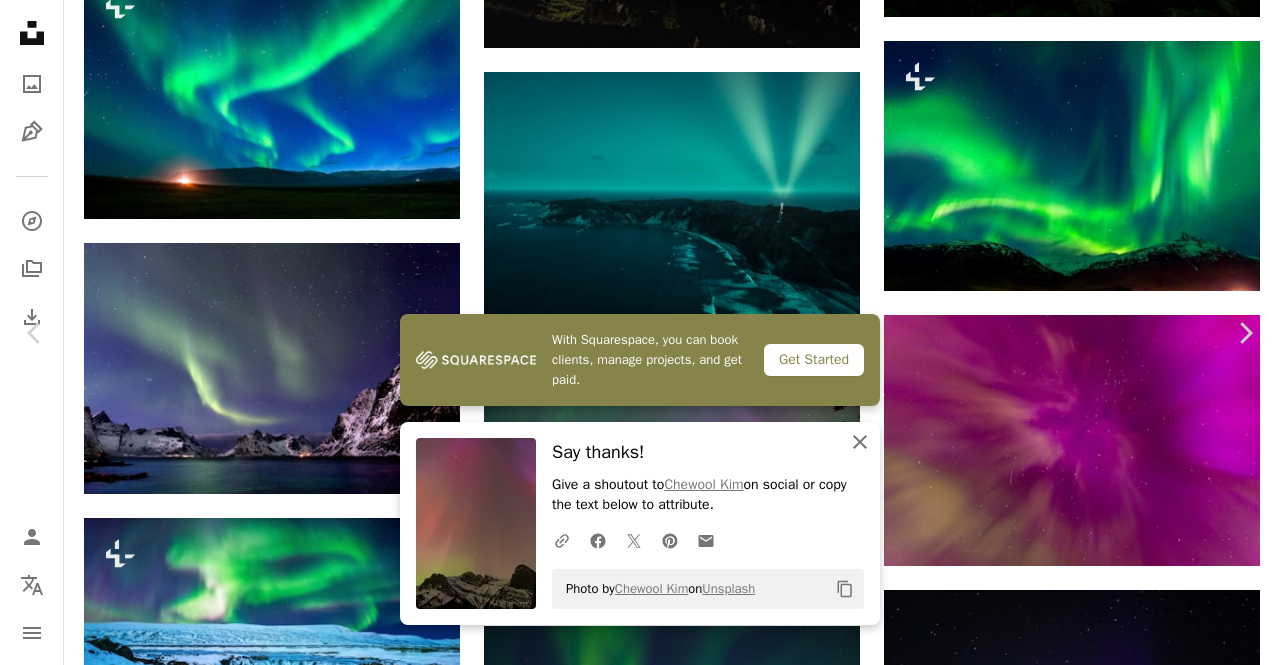 click on "An X shape" 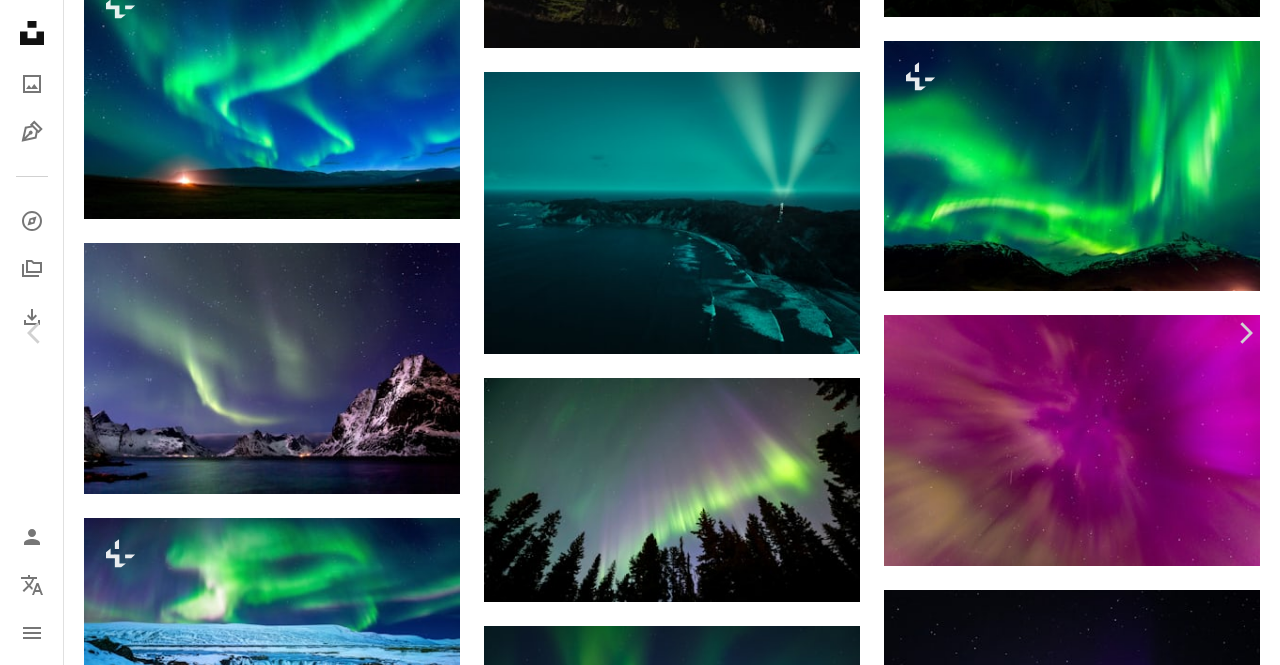 scroll, scrollTop: 0, scrollLeft: 0, axis: both 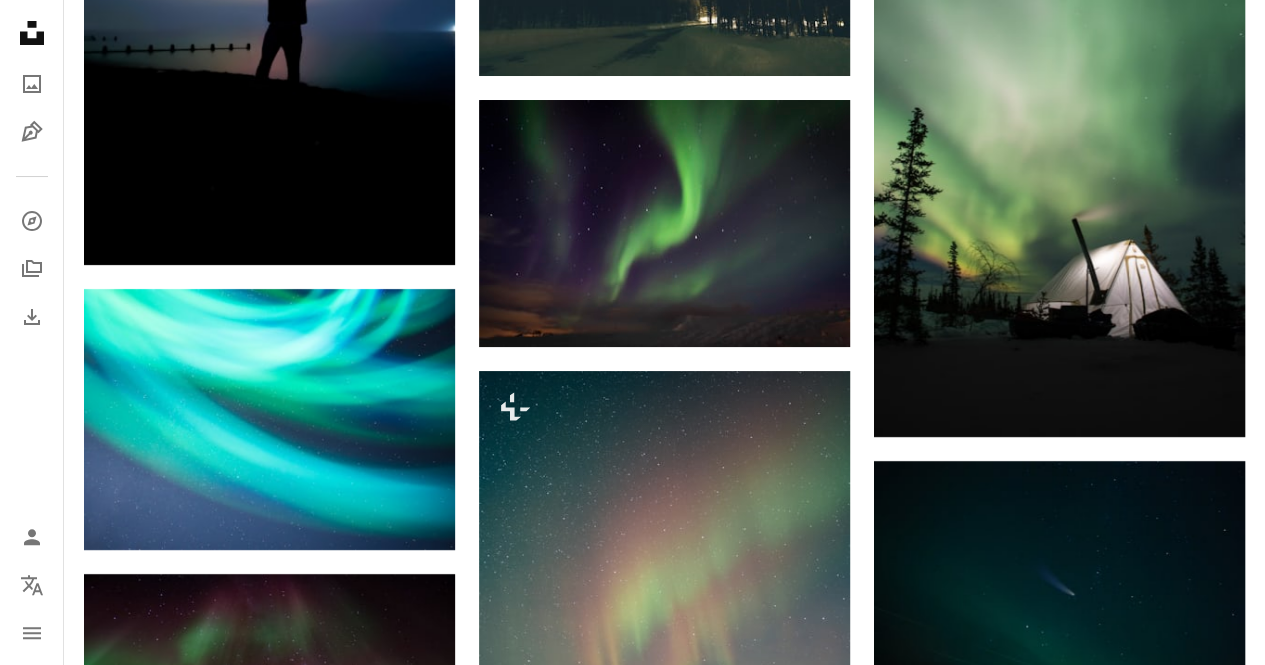 click on "Arrow pointing down" 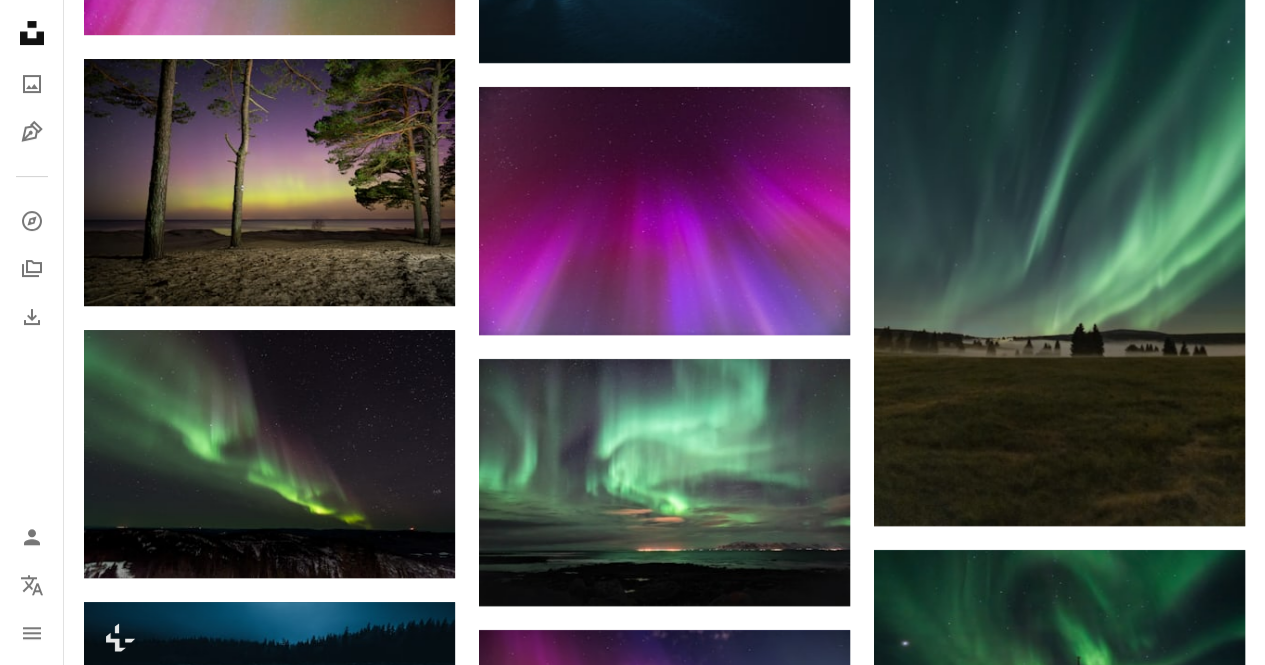 scroll, scrollTop: 99207, scrollLeft: 0, axis: vertical 